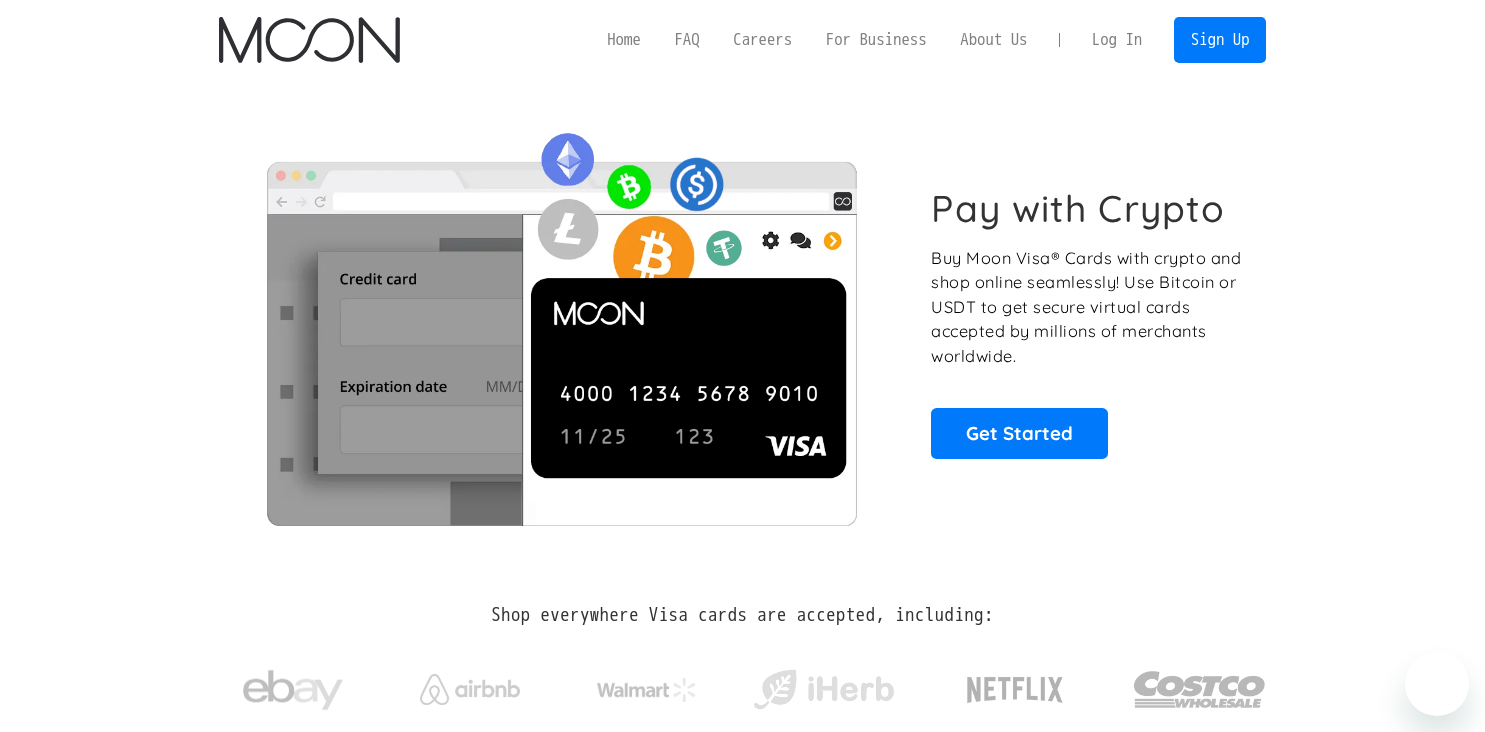 scroll, scrollTop: 0, scrollLeft: 0, axis: both 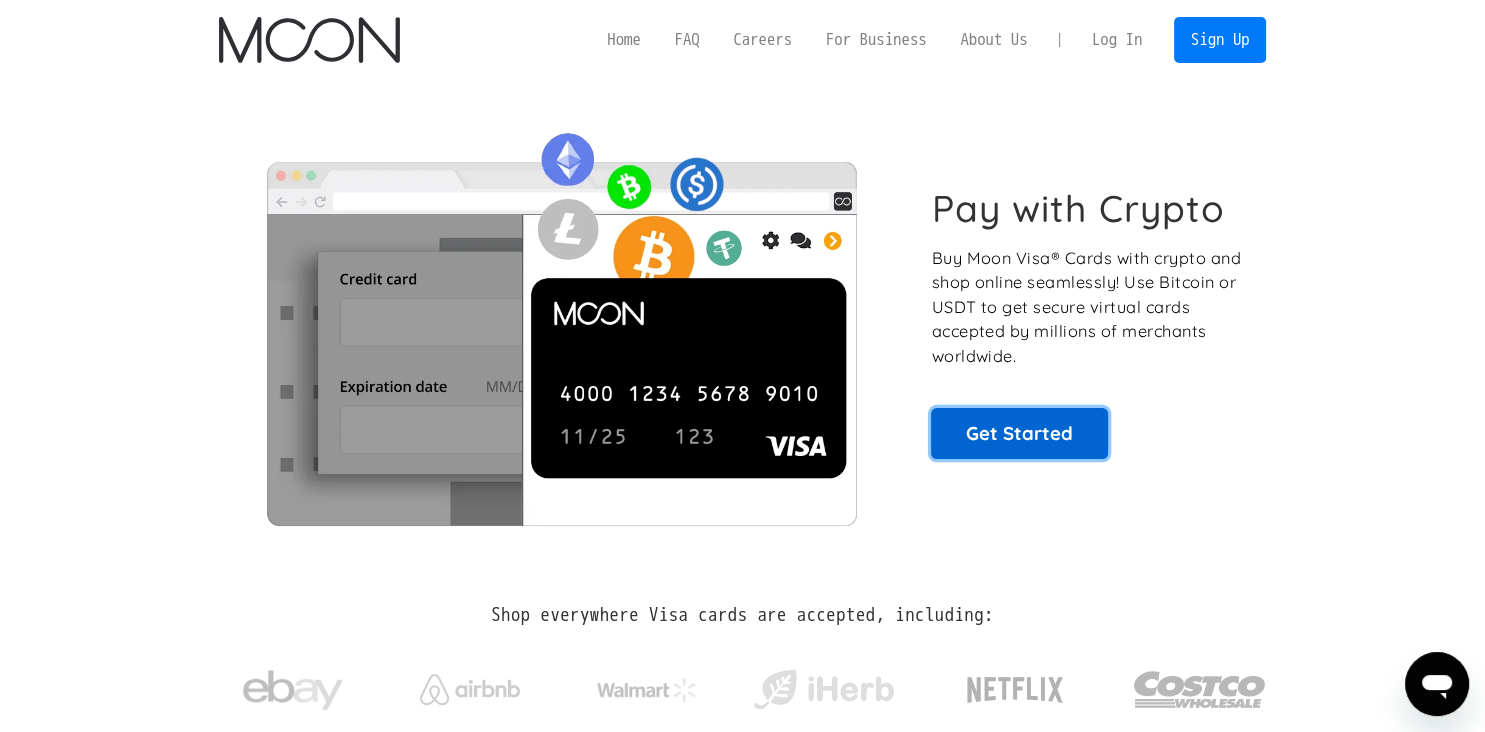 click on "Get Started" at bounding box center (1019, 433) 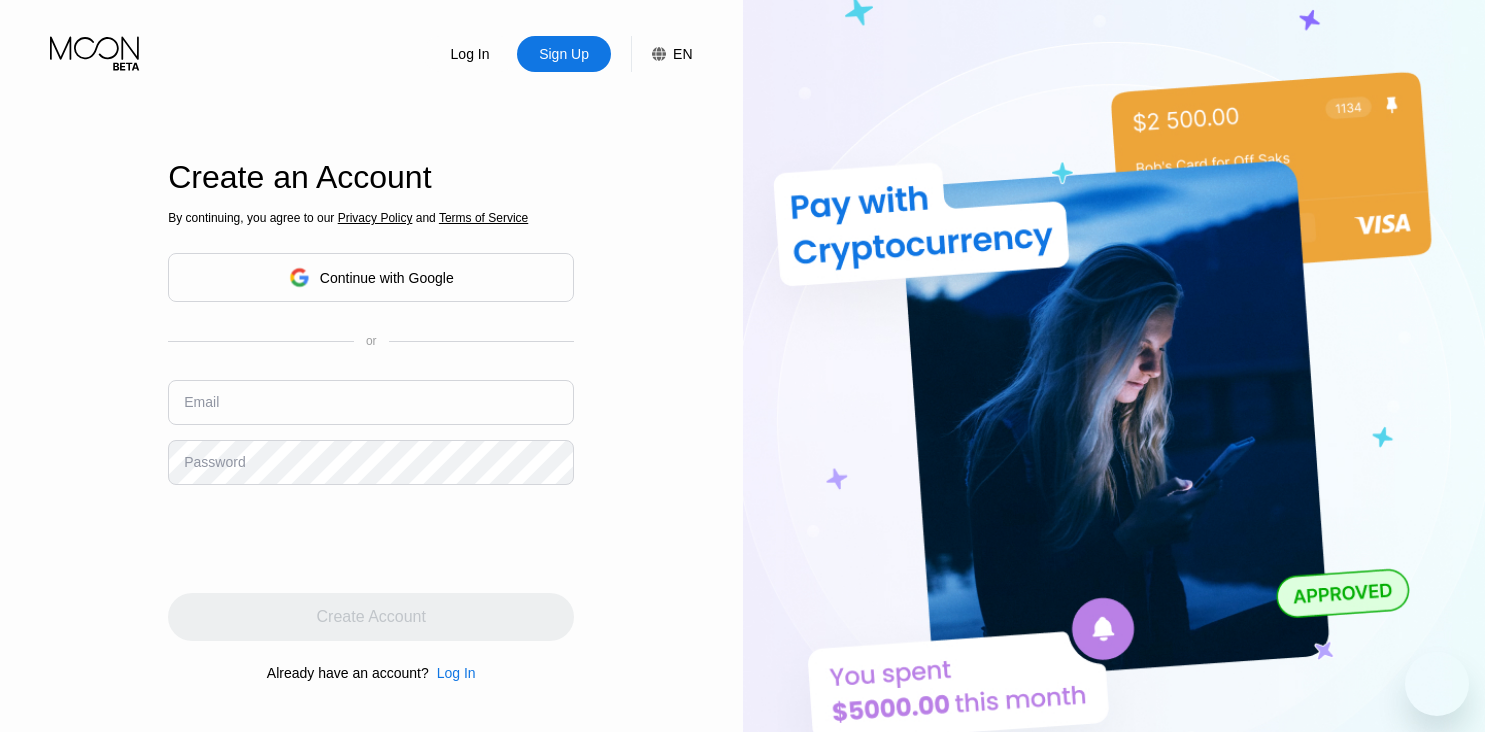 scroll, scrollTop: 0, scrollLeft: 0, axis: both 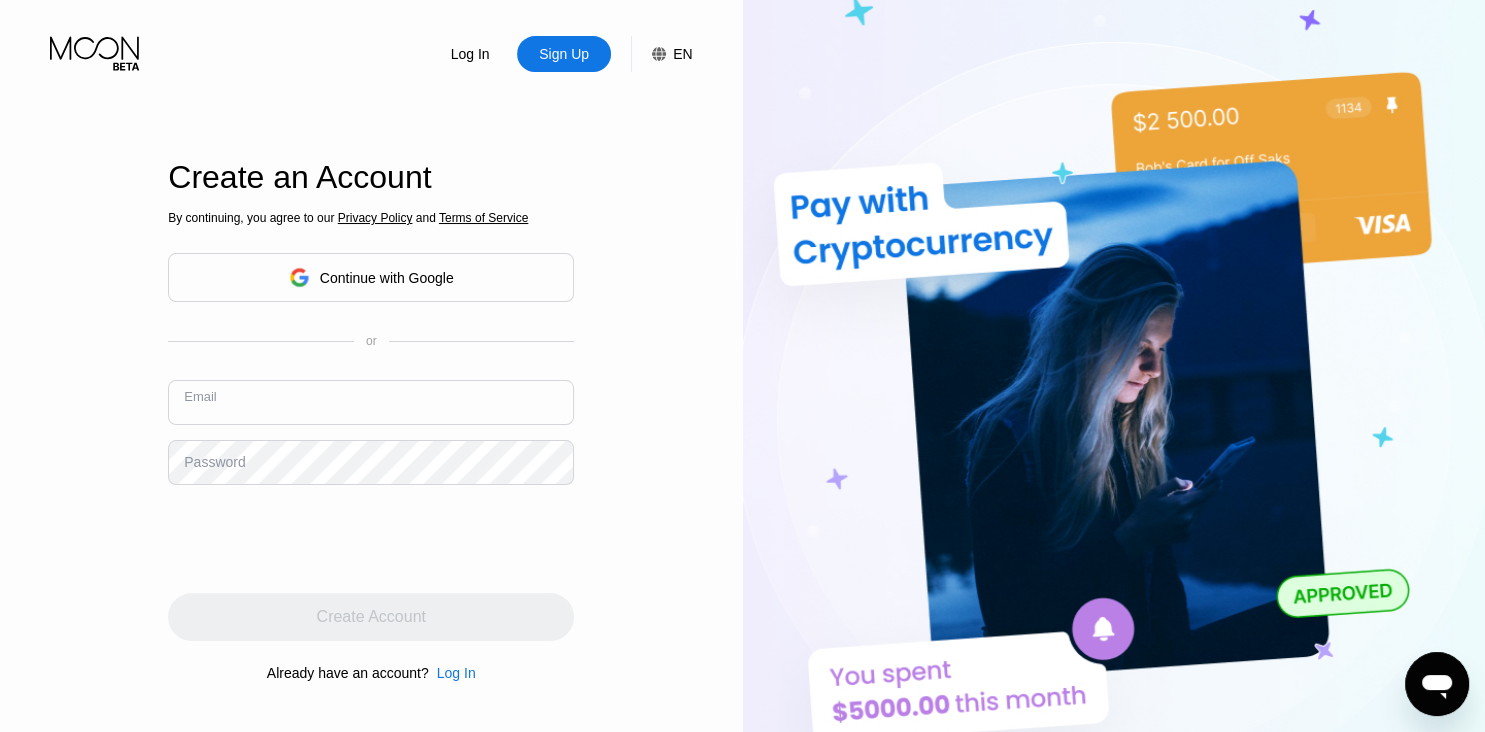 click at bounding box center [371, 402] 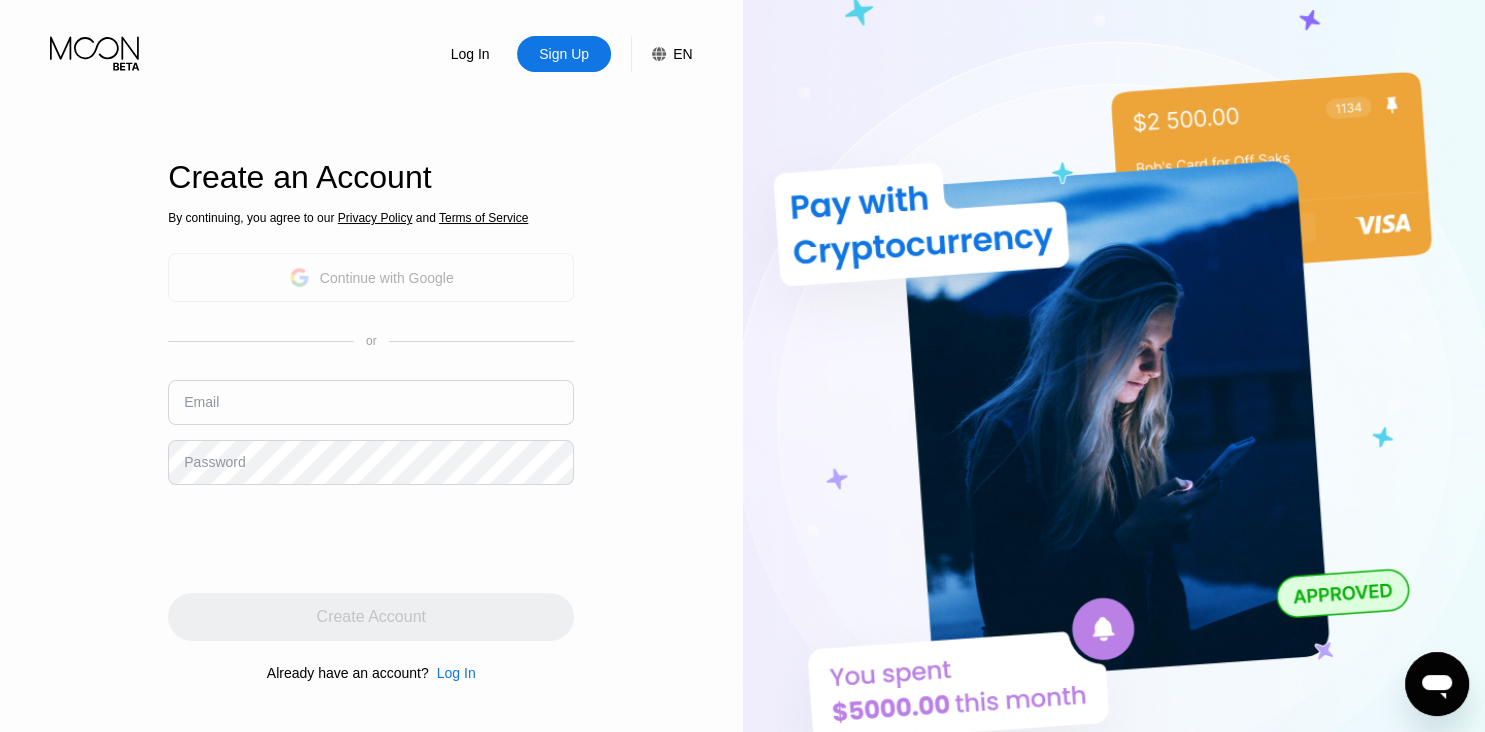 click on "Continue with Google" at bounding box center (387, 278) 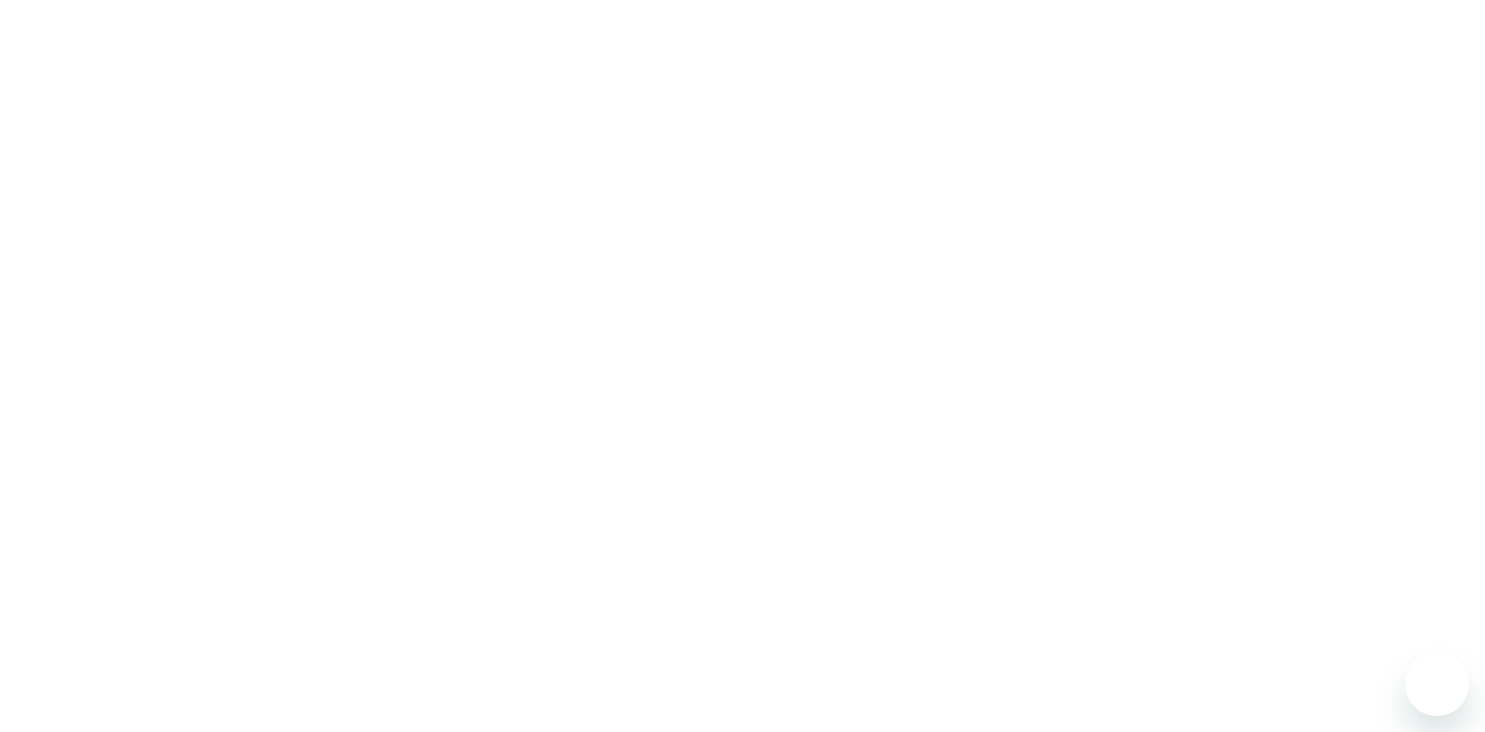 scroll, scrollTop: 0, scrollLeft: 0, axis: both 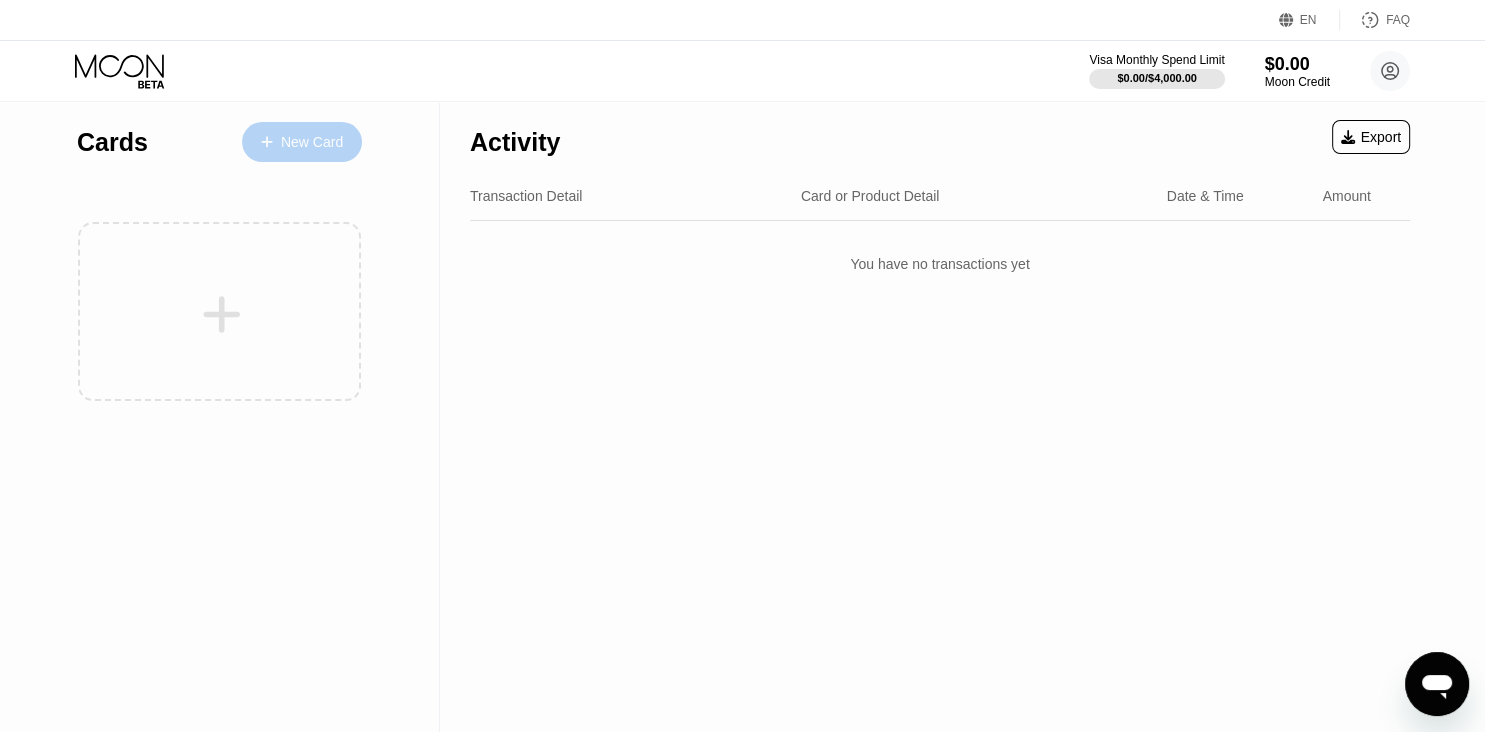 click on "New Card" at bounding box center (312, 142) 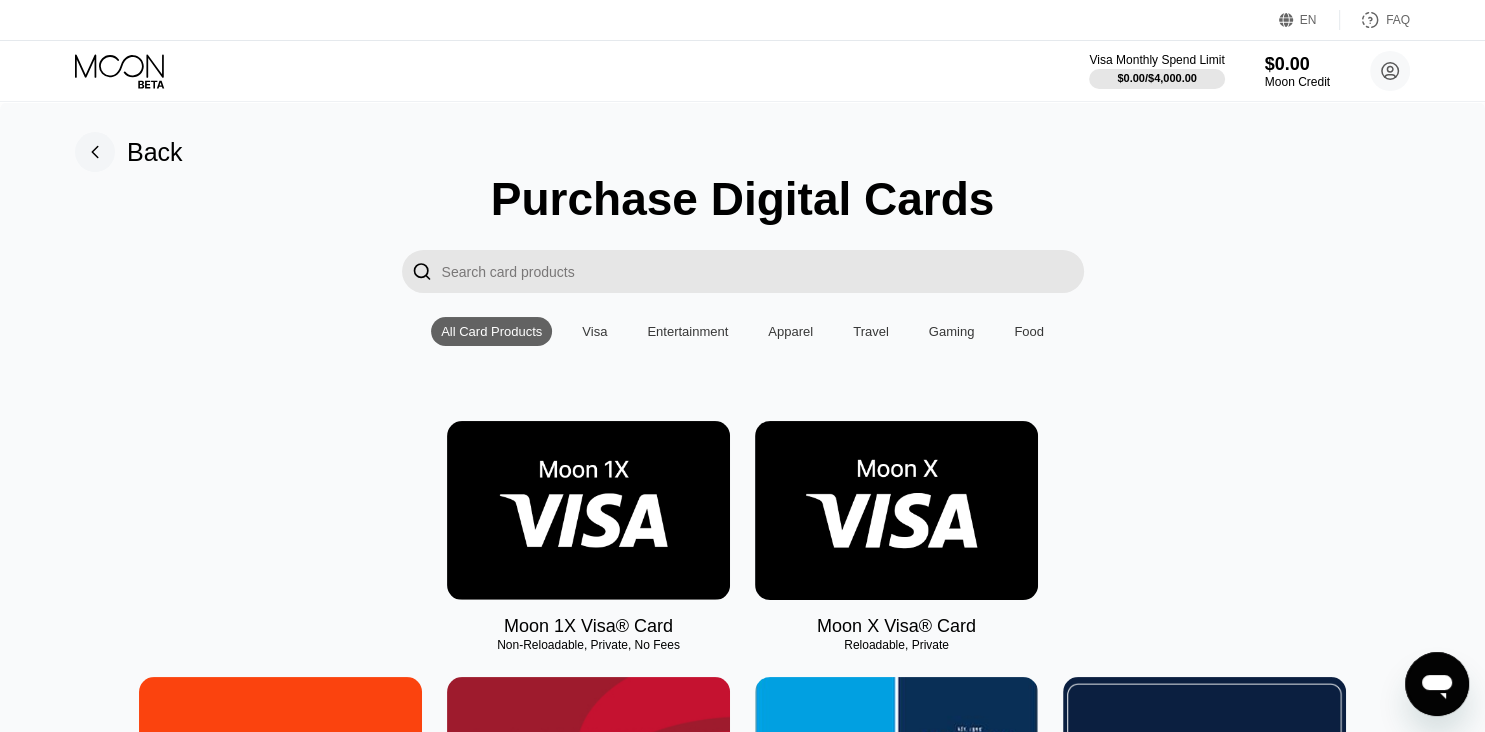 click on "Visa" at bounding box center [594, 331] 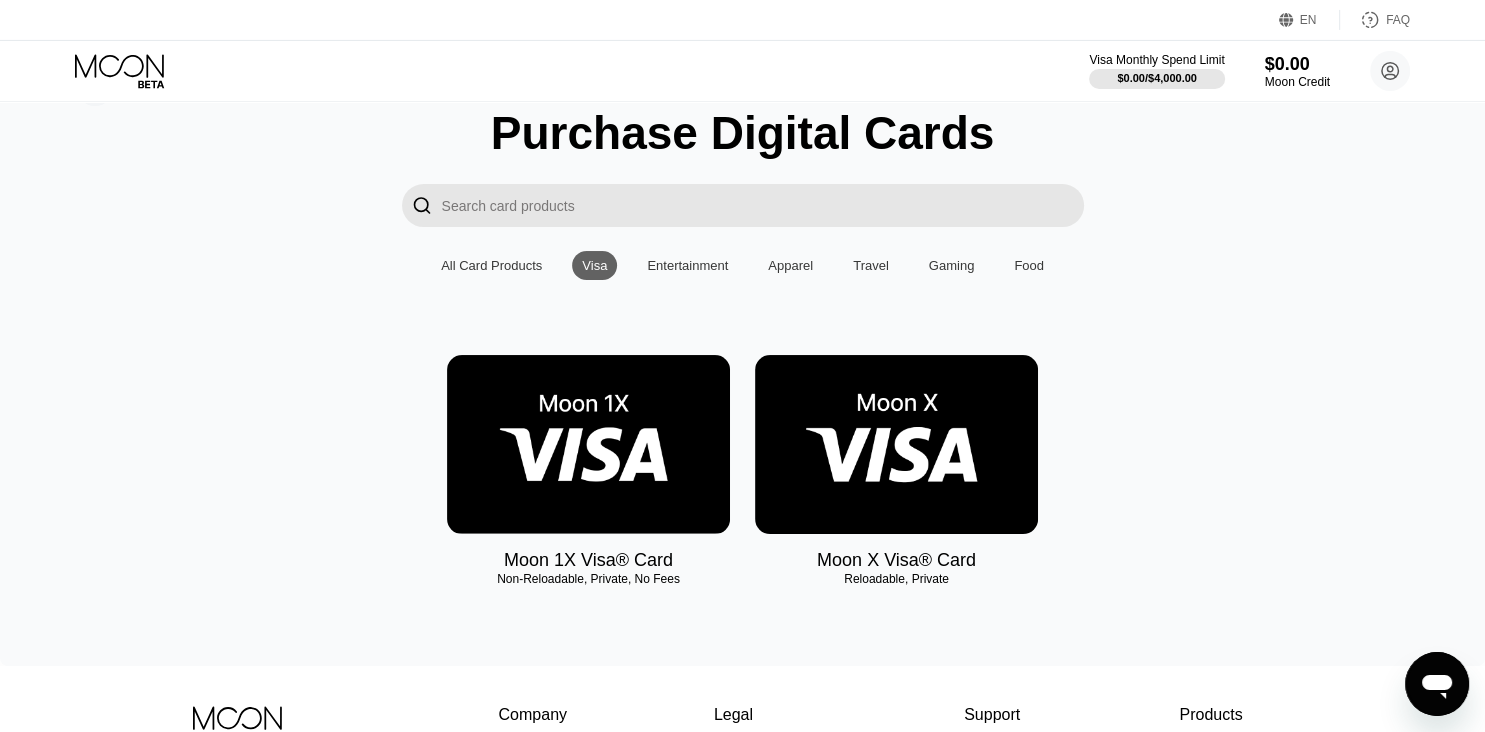 scroll, scrollTop: 0, scrollLeft: 0, axis: both 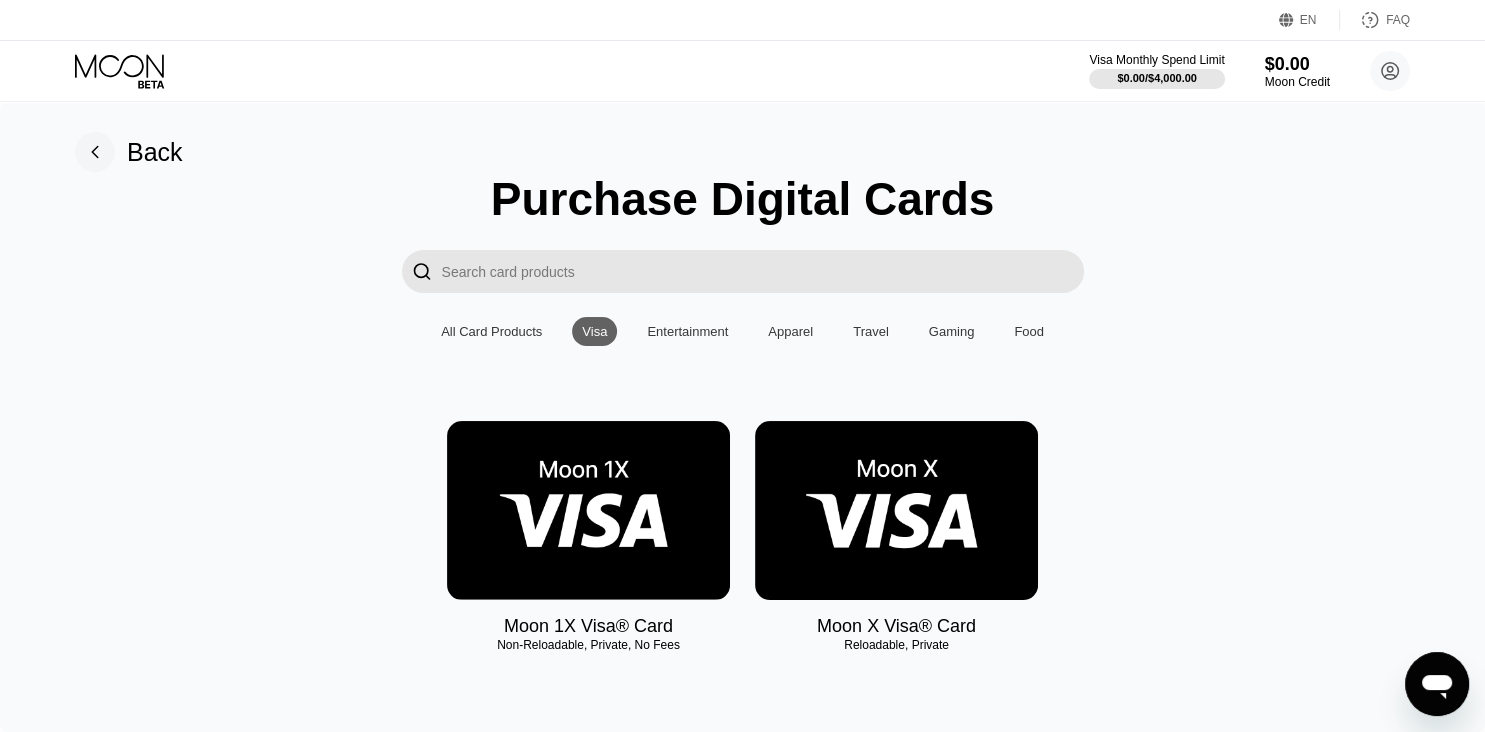 click at bounding box center (588, 510) 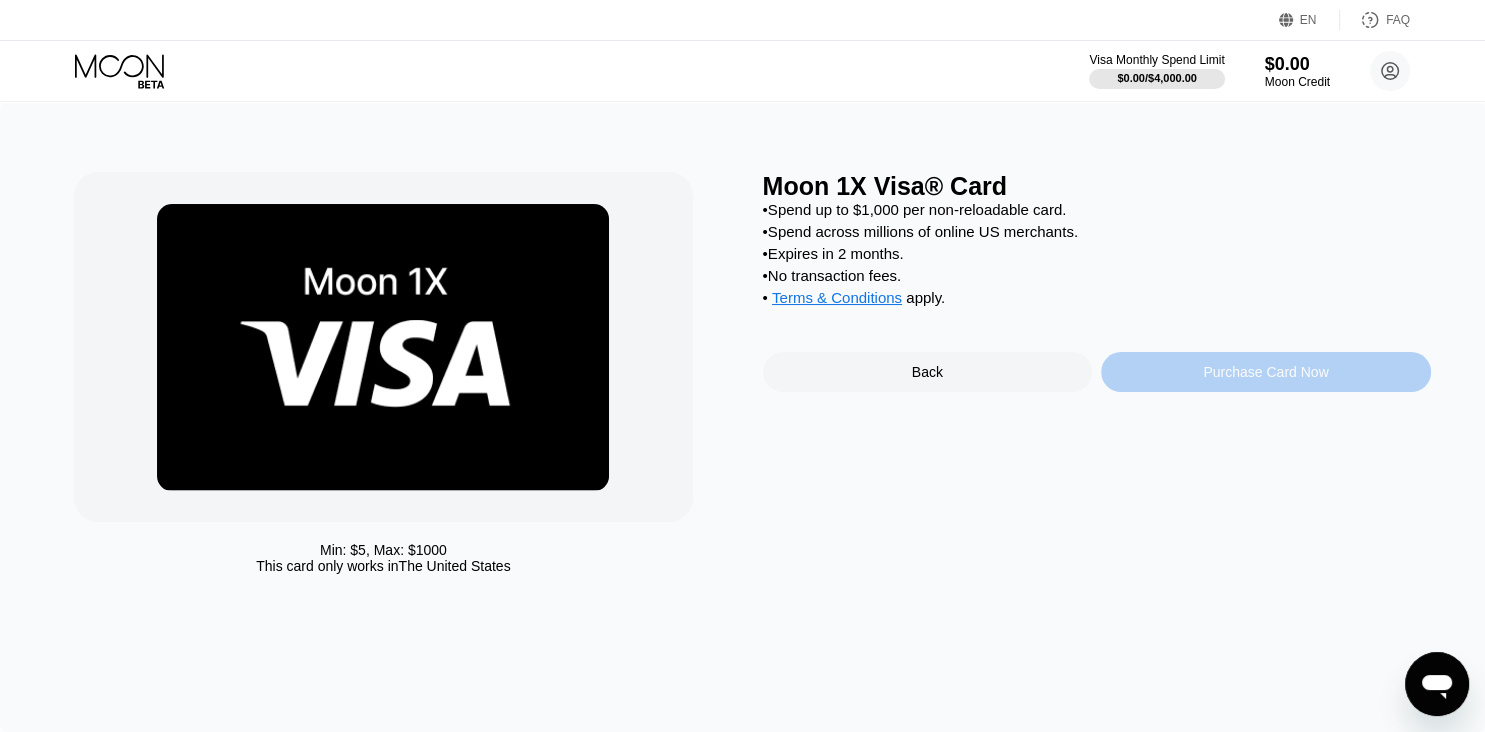 click on "Purchase Card Now" at bounding box center (1265, 372) 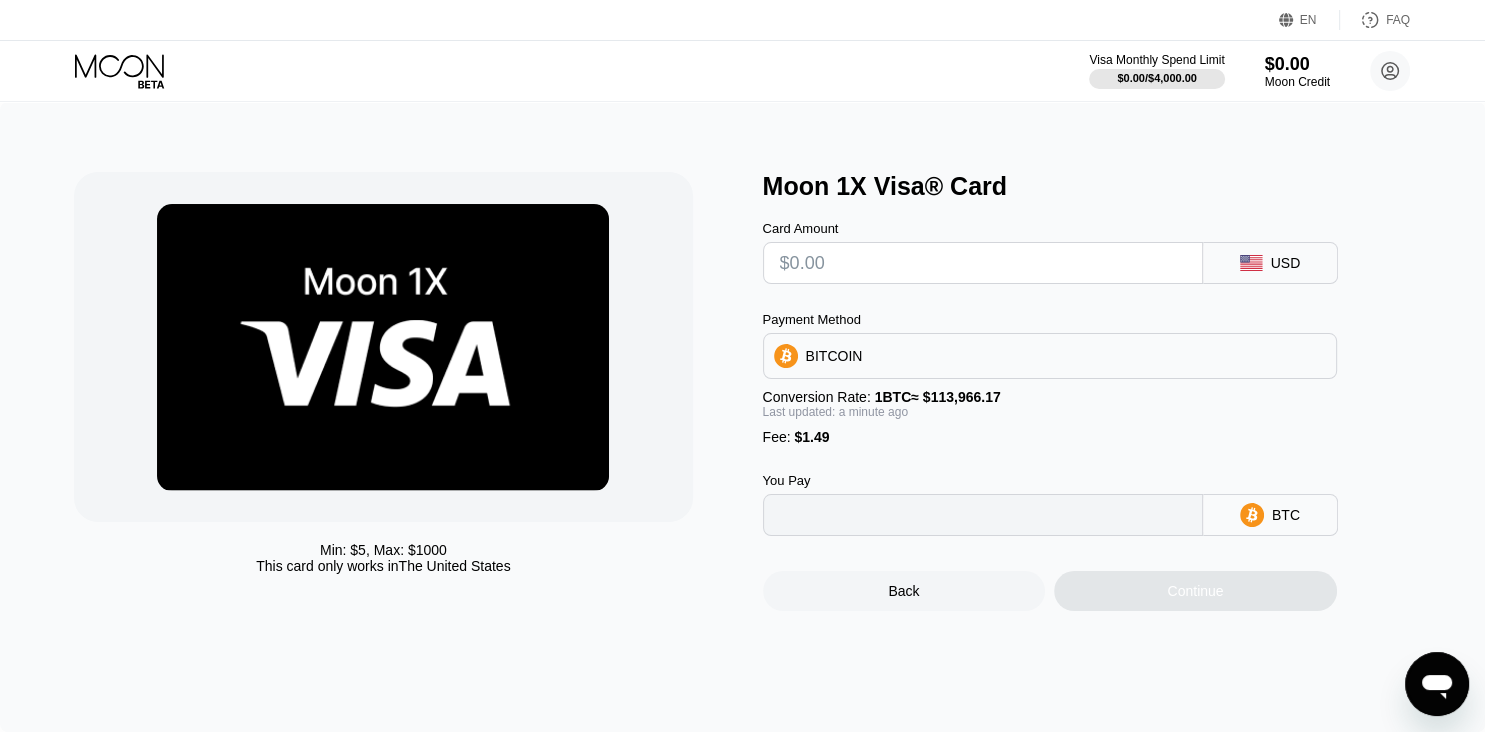 type on "0" 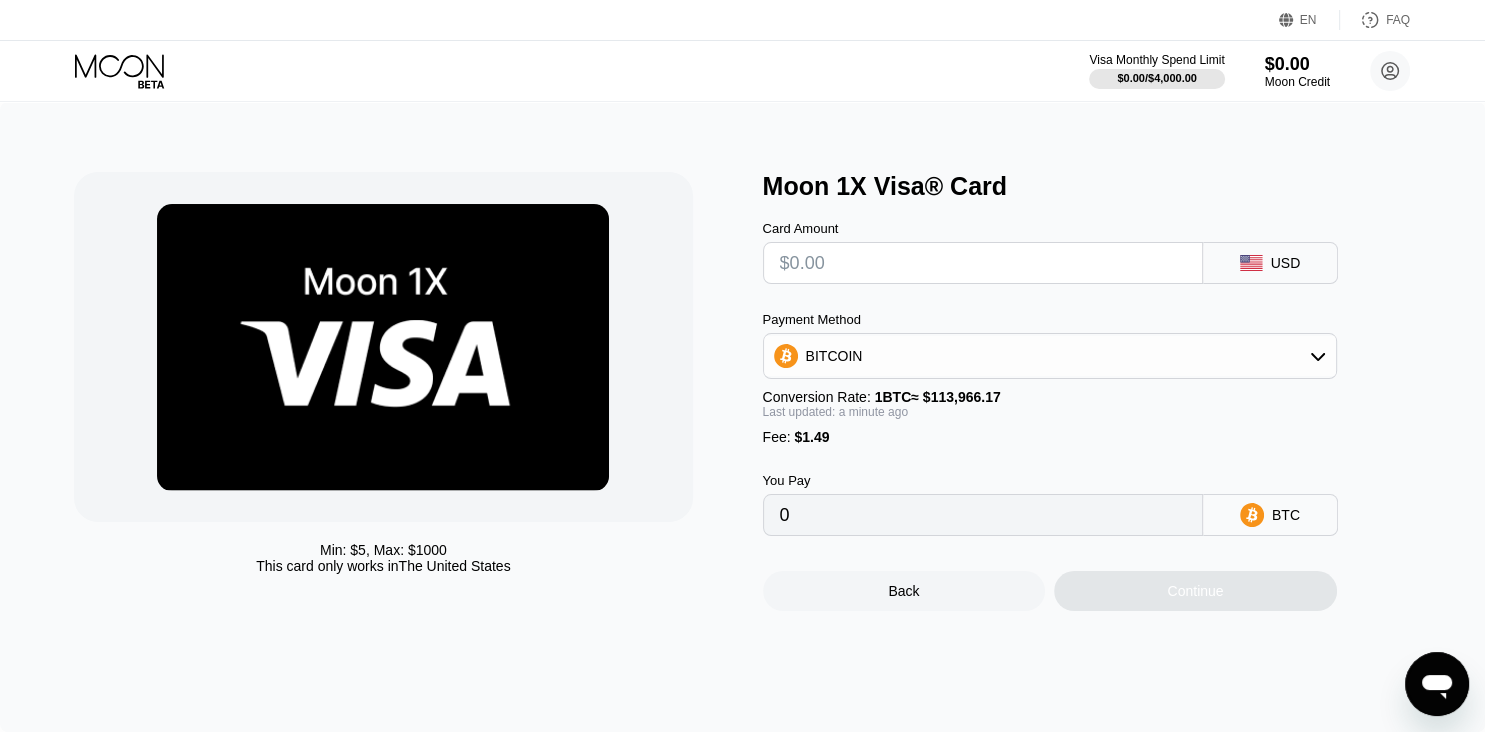 click at bounding box center (983, 263) 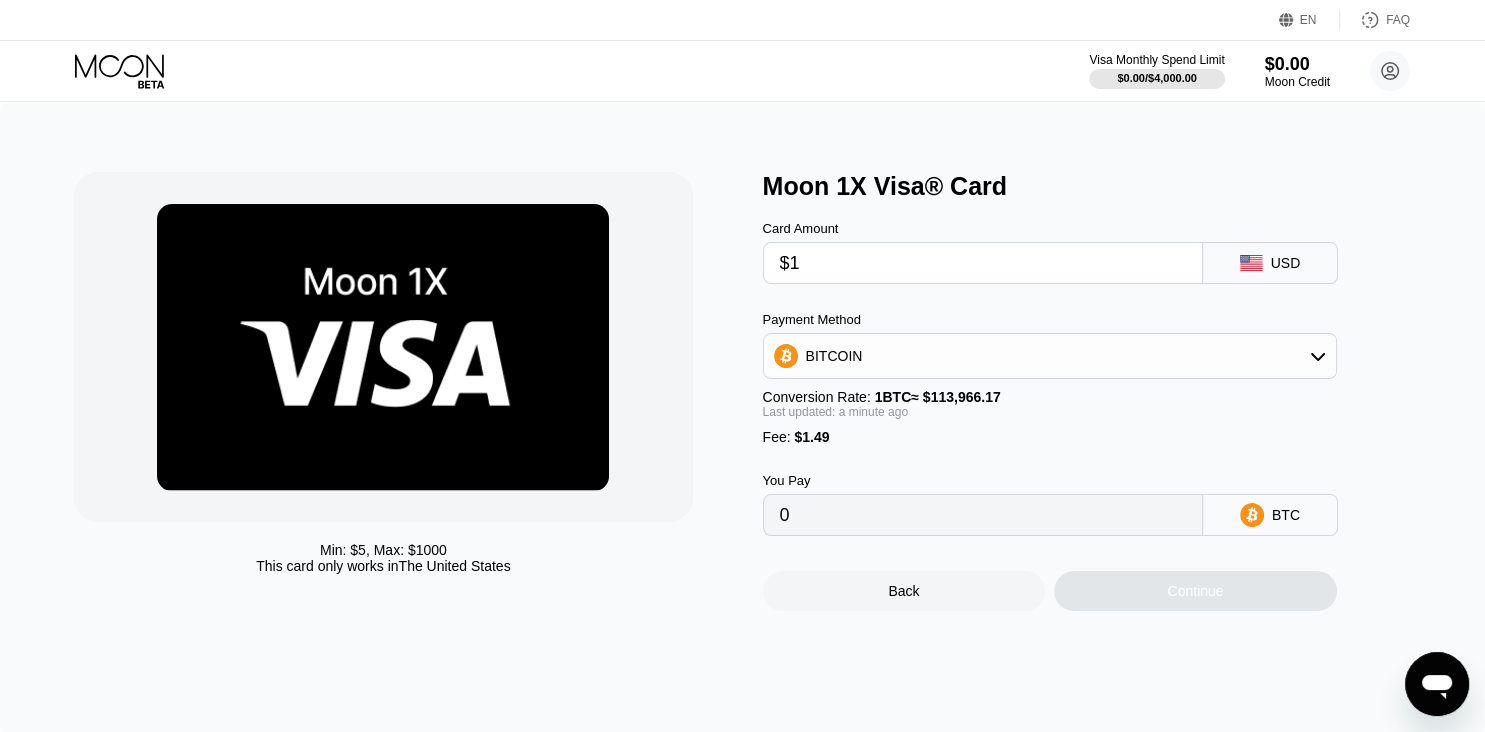 type on "0.00002185" 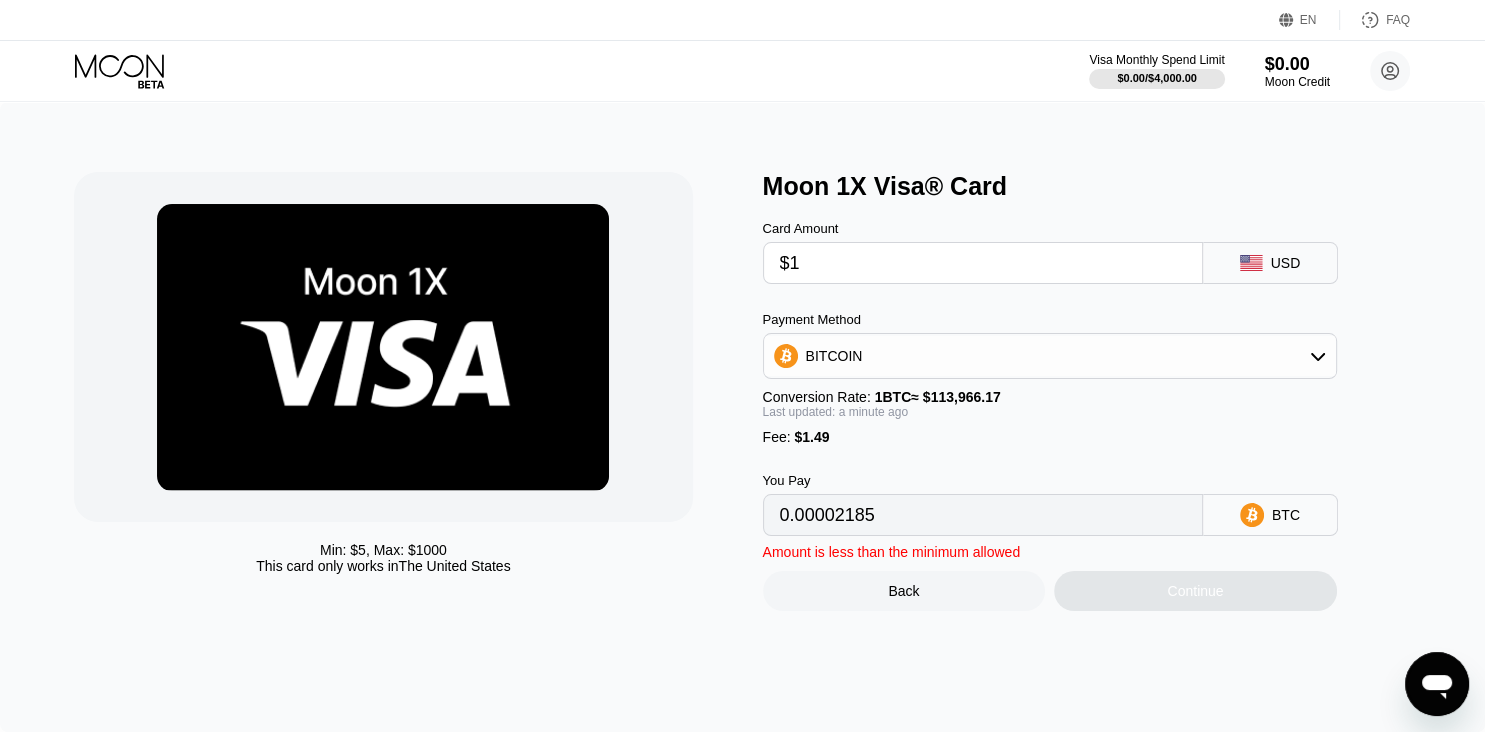 type on "$10" 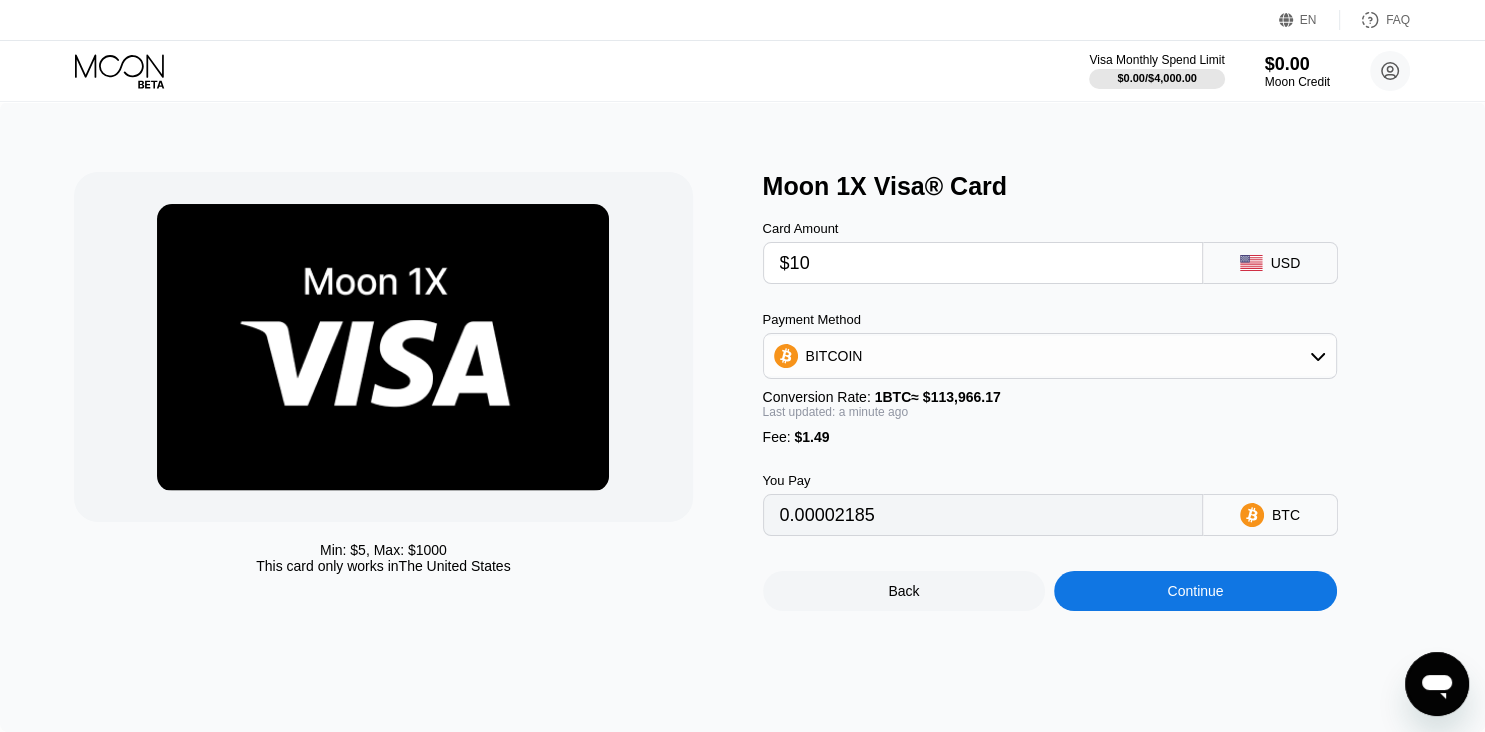 type on "0.00010082" 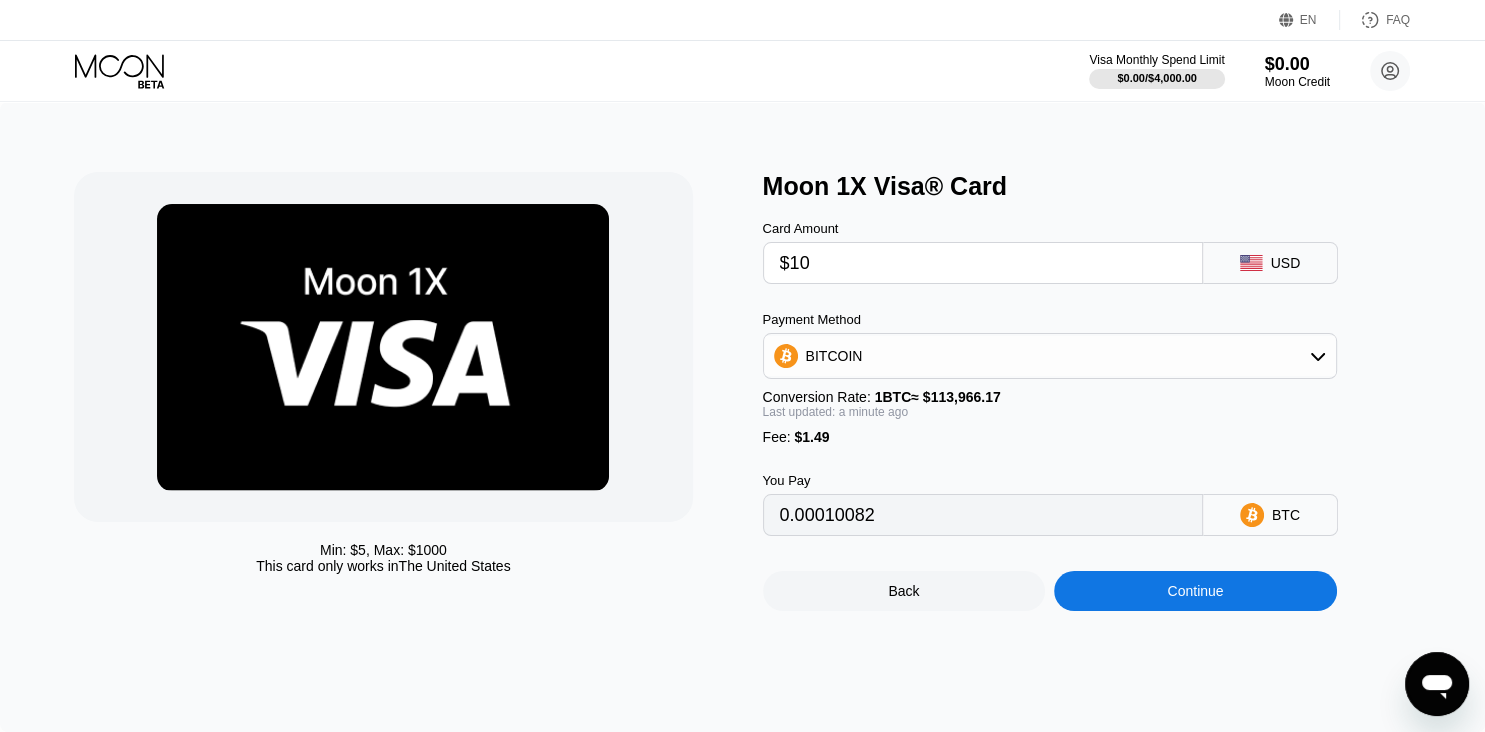 type on "$10" 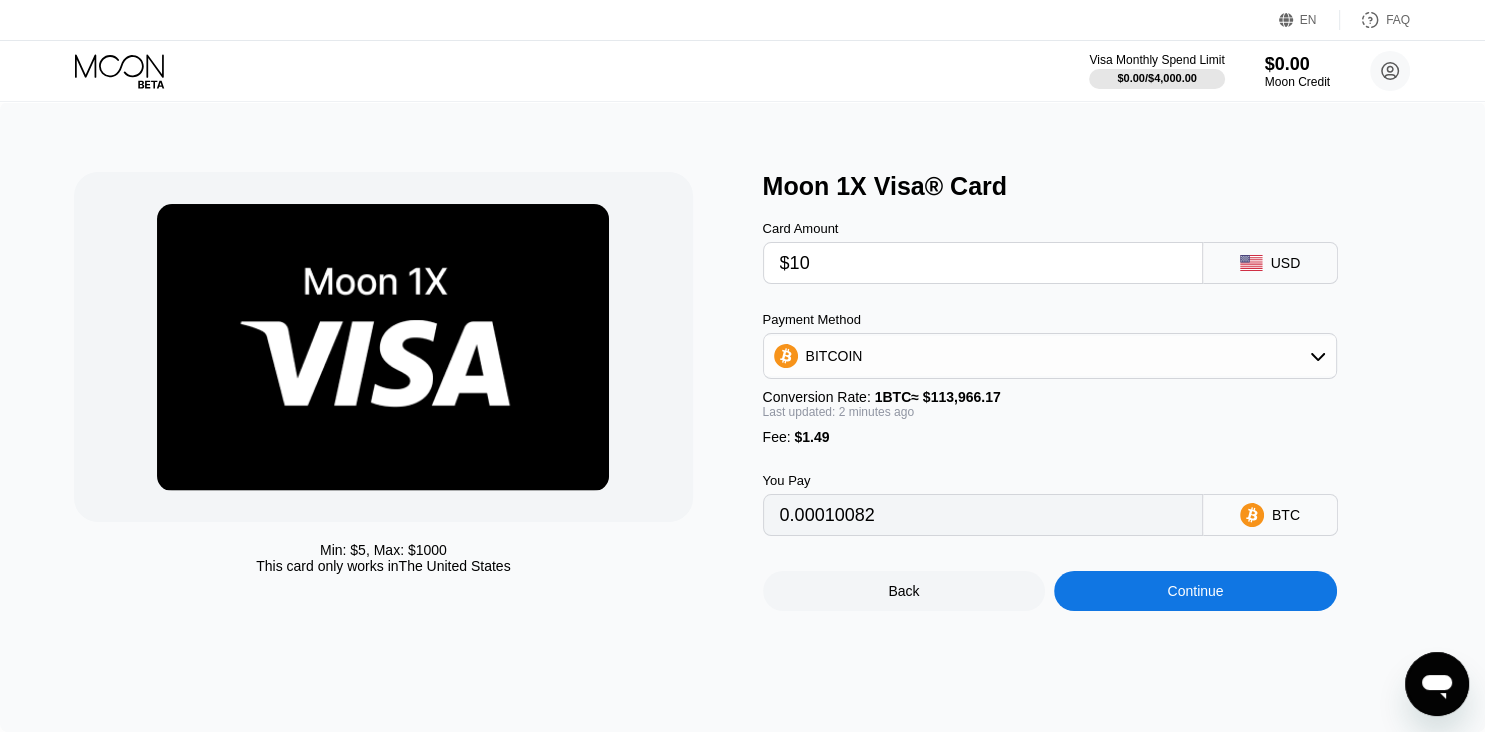 click on "Continue" at bounding box center [1195, 591] 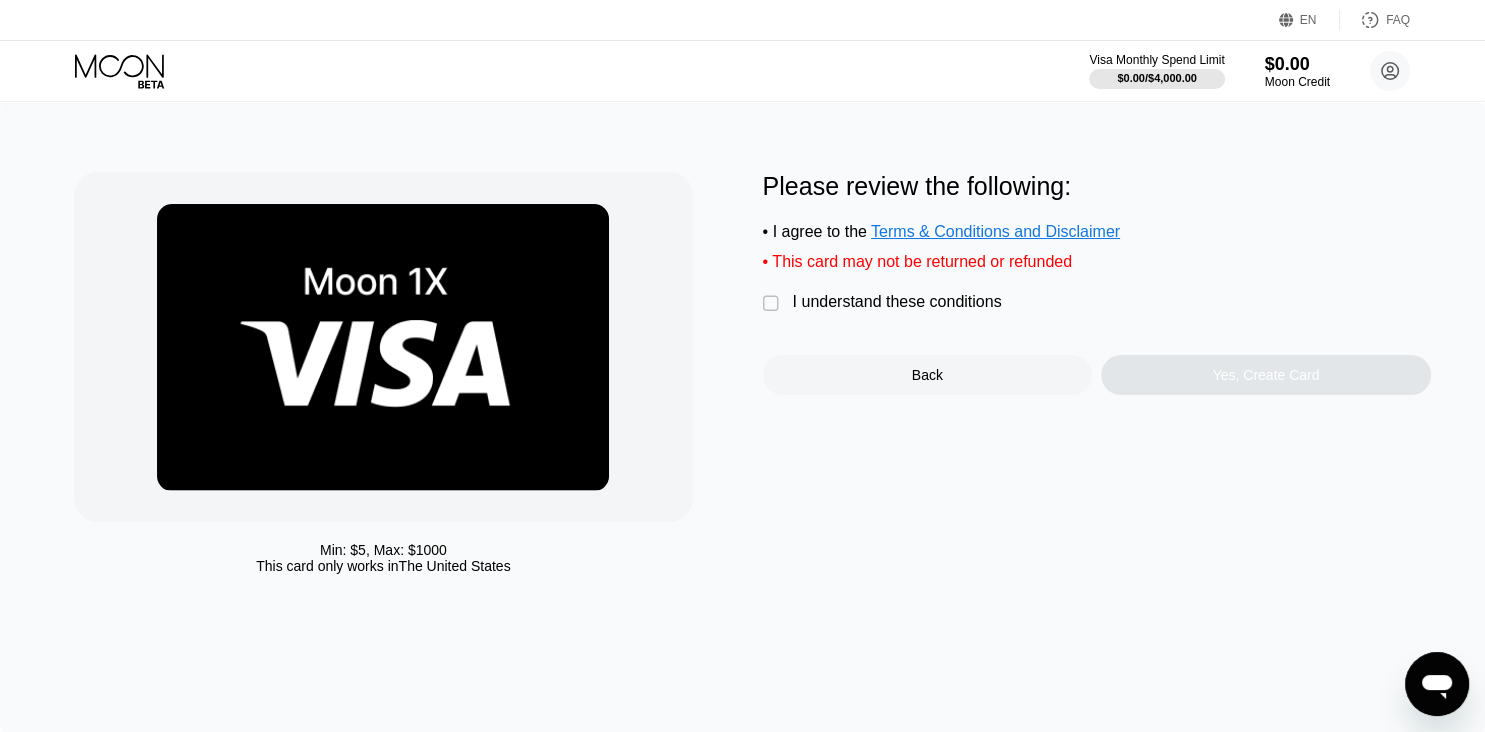 click on "" at bounding box center (773, 304) 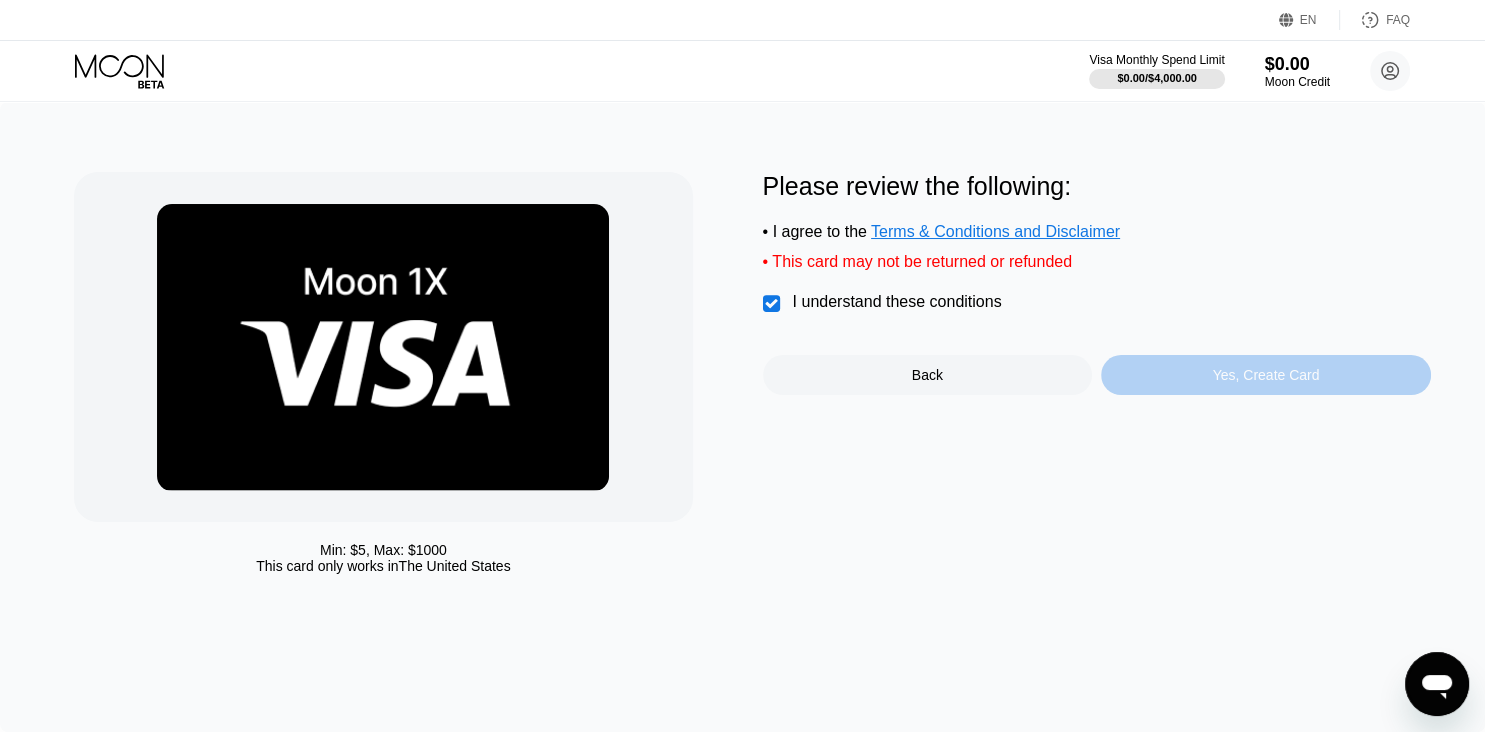 click on "Yes, Create Card" at bounding box center (1266, 375) 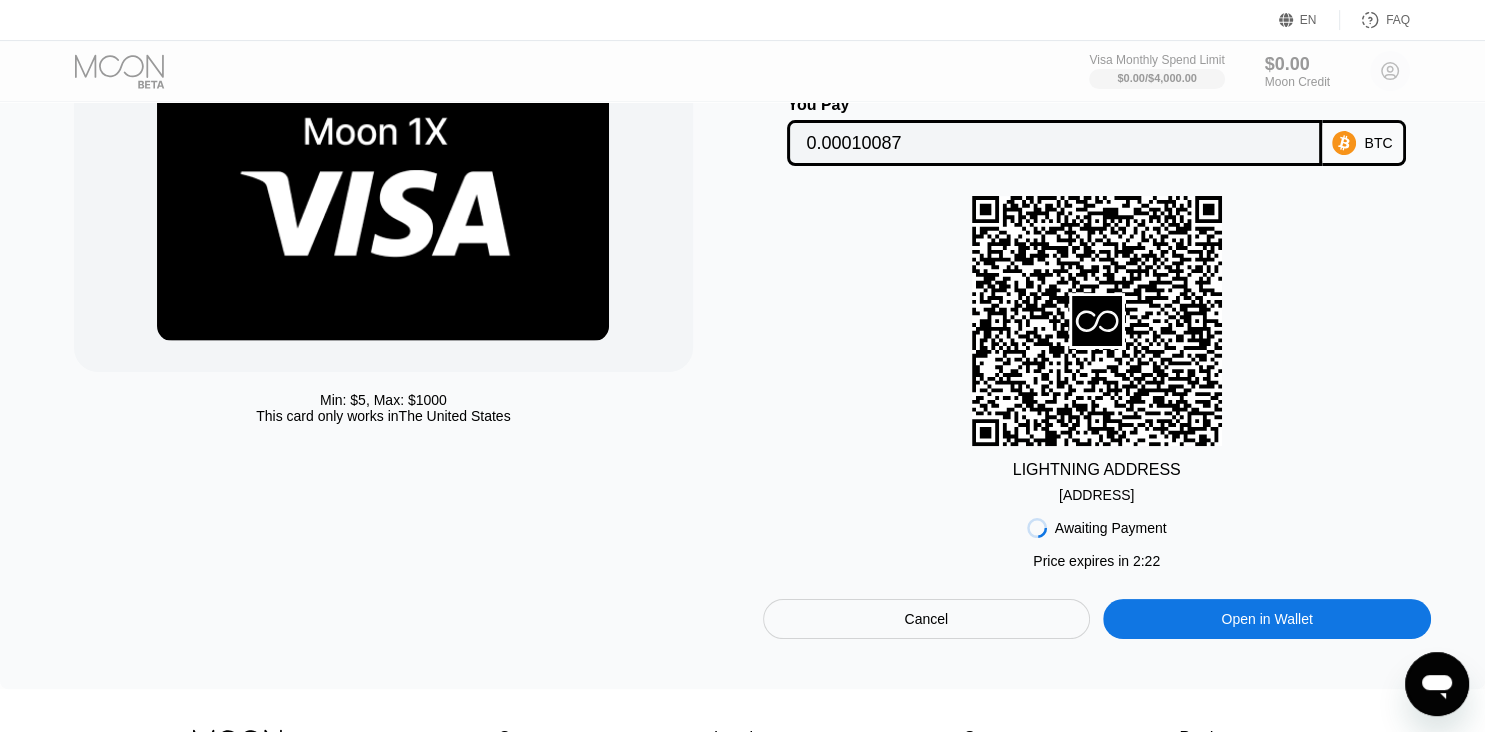 scroll, scrollTop: 324, scrollLeft: 0, axis: vertical 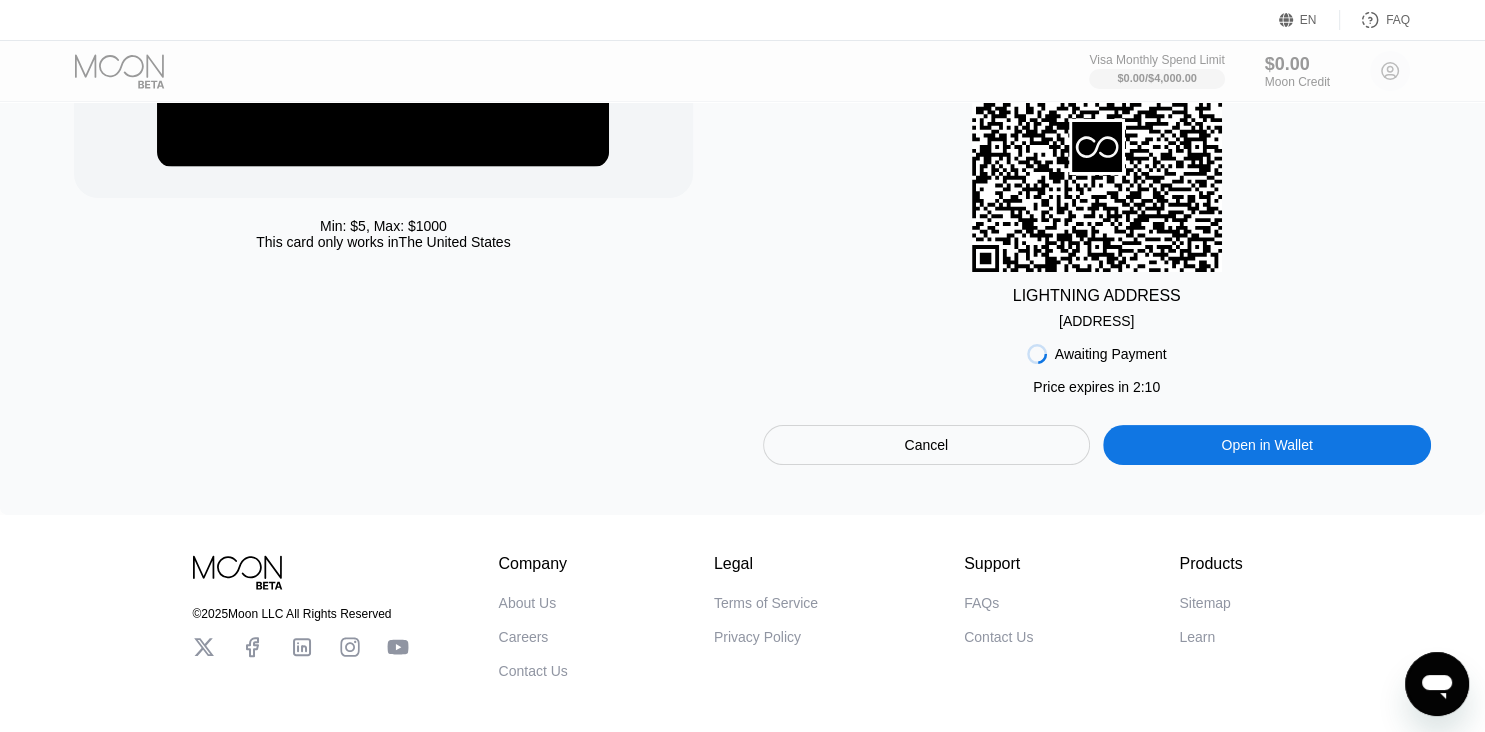 drag, startPoint x: 1216, startPoint y: 333, endPoint x: 959, endPoint y: 335, distance: 257.00778 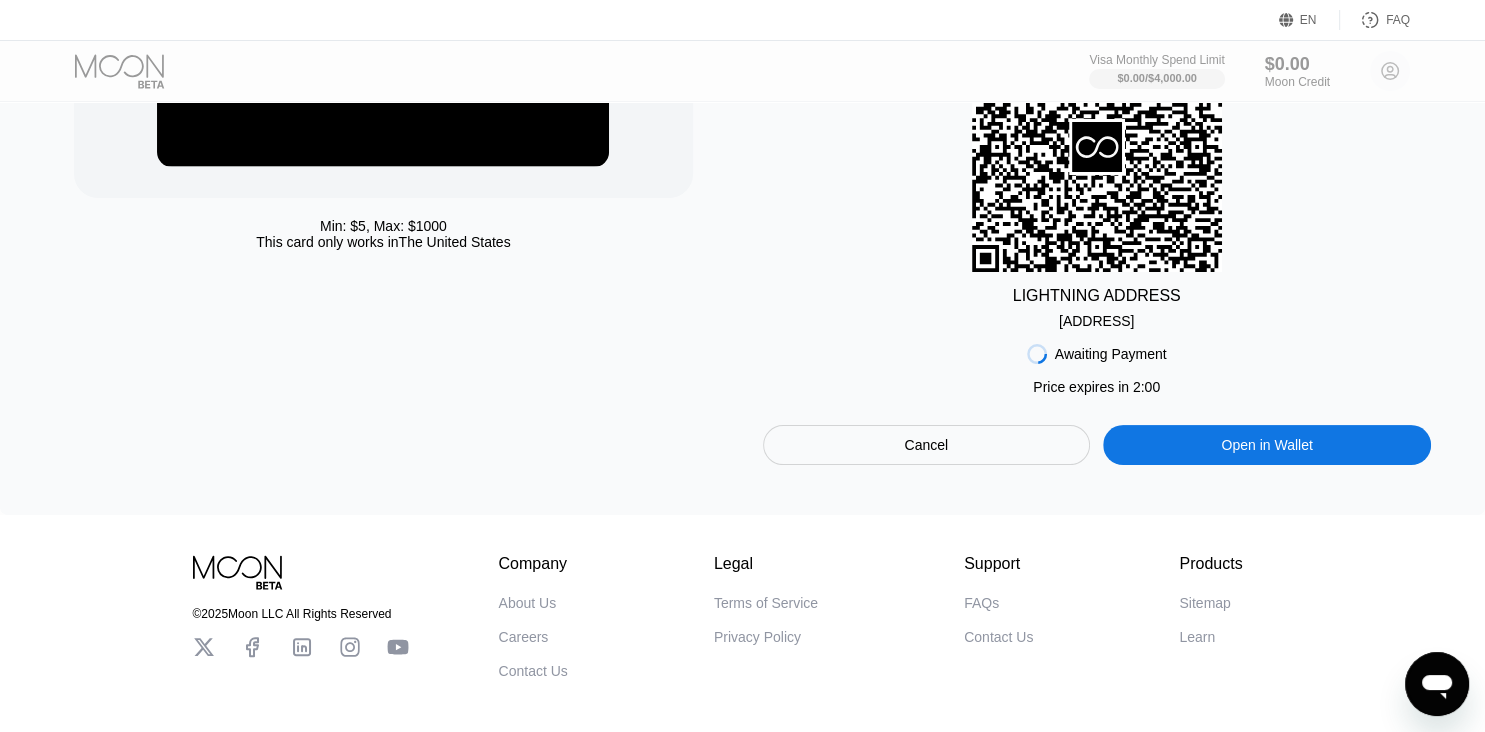 click on "lnbc100870n1p5f...shph22jcq73efxy" at bounding box center [1096, 321] 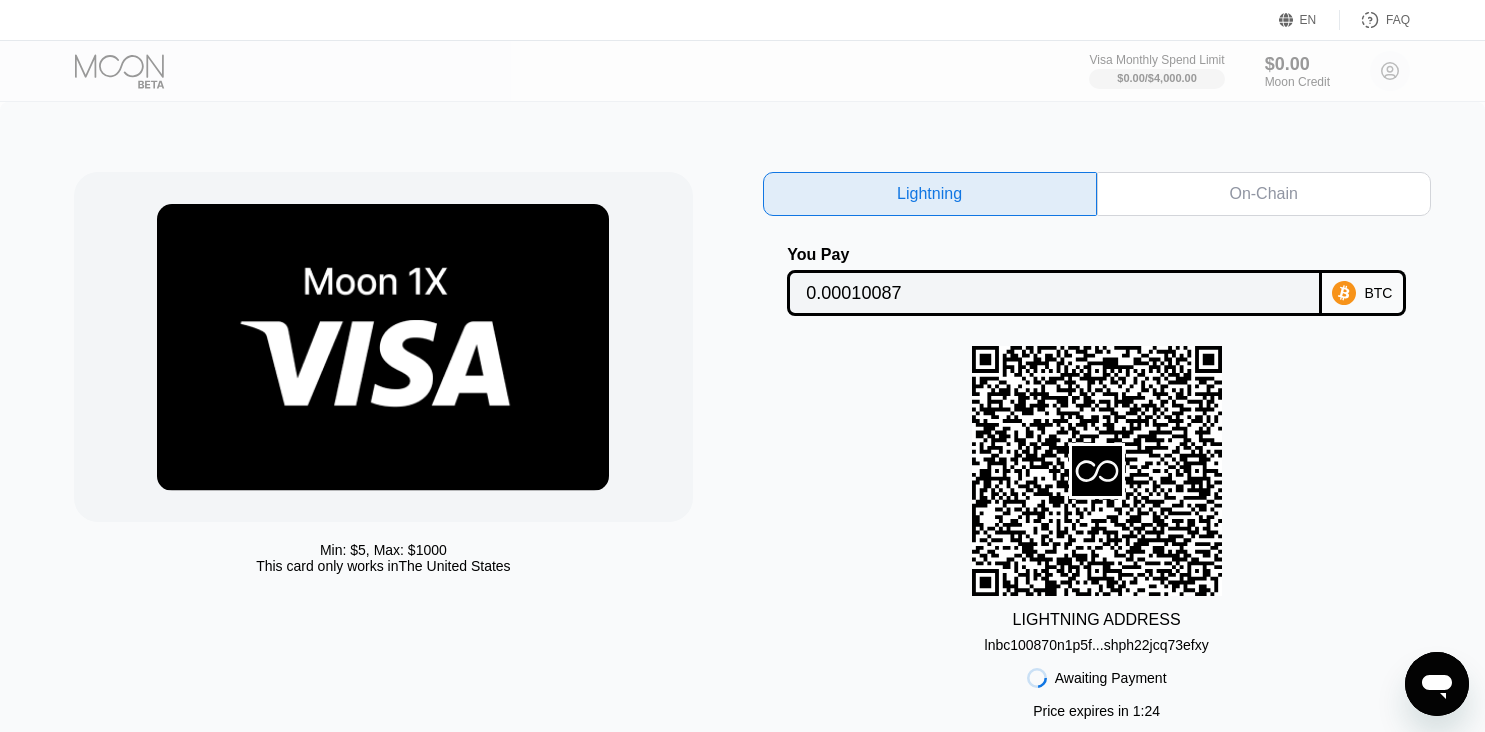 scroll, scrollTop: 324, scrollLeft: 0, axis: vertical 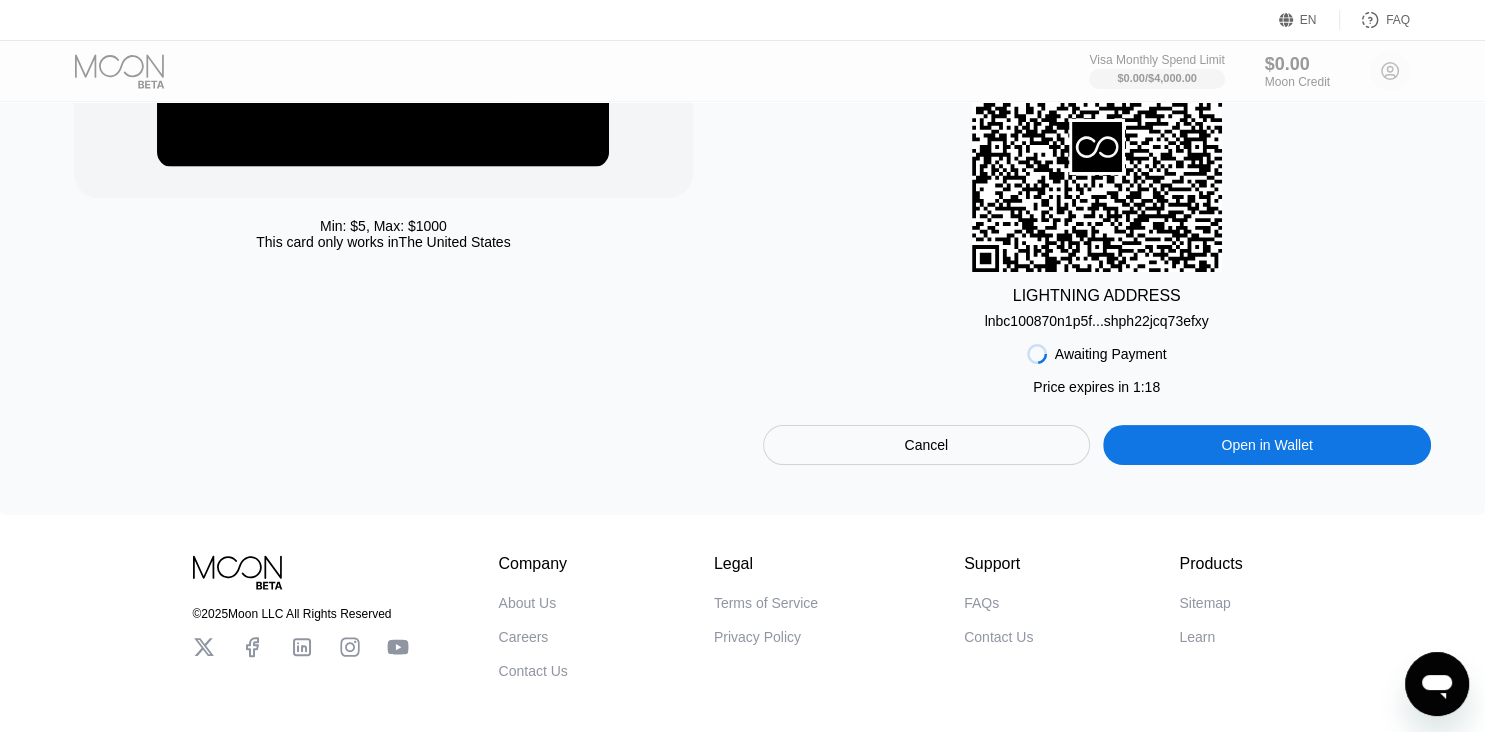 drag, startPoint x: 977, startPoint y: 327, endPoint x: 1178, endPoint y: 326, distance: 201.00249 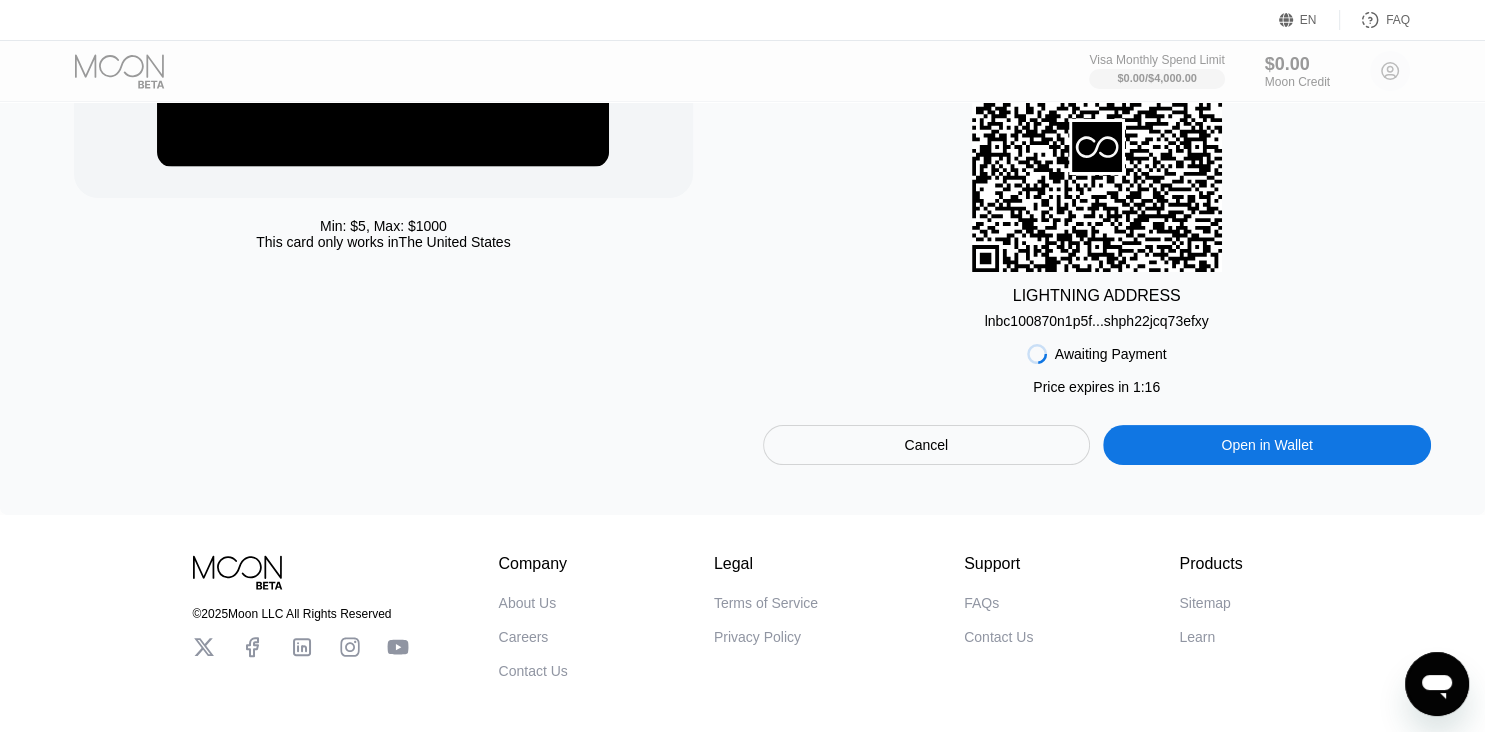 drag, startPoint x: 1235, startPoint y: 322, endPoint x: 1023, endPoint y: 301, distance: 213.03755 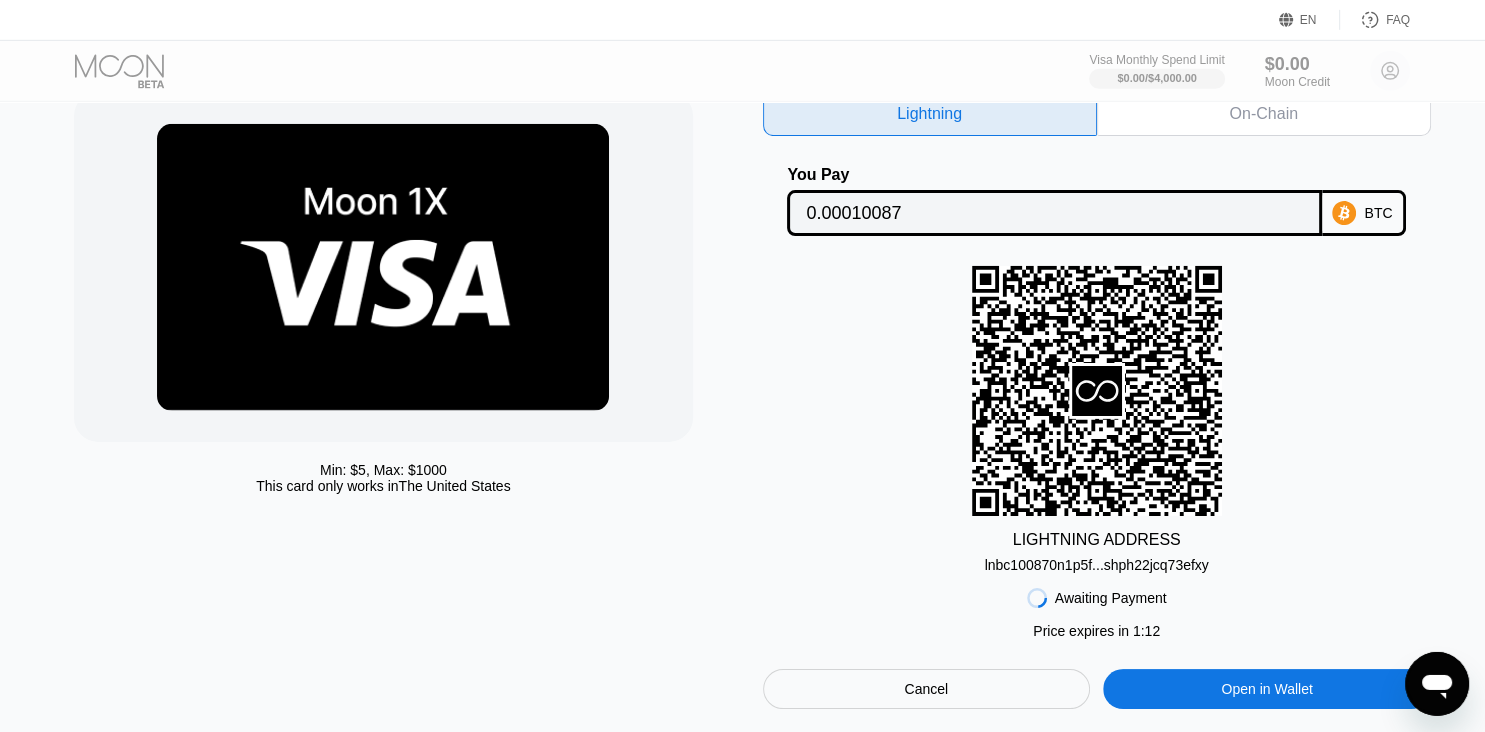 scroll, scrollTop: 0, scrollLeft: 0, axis: both 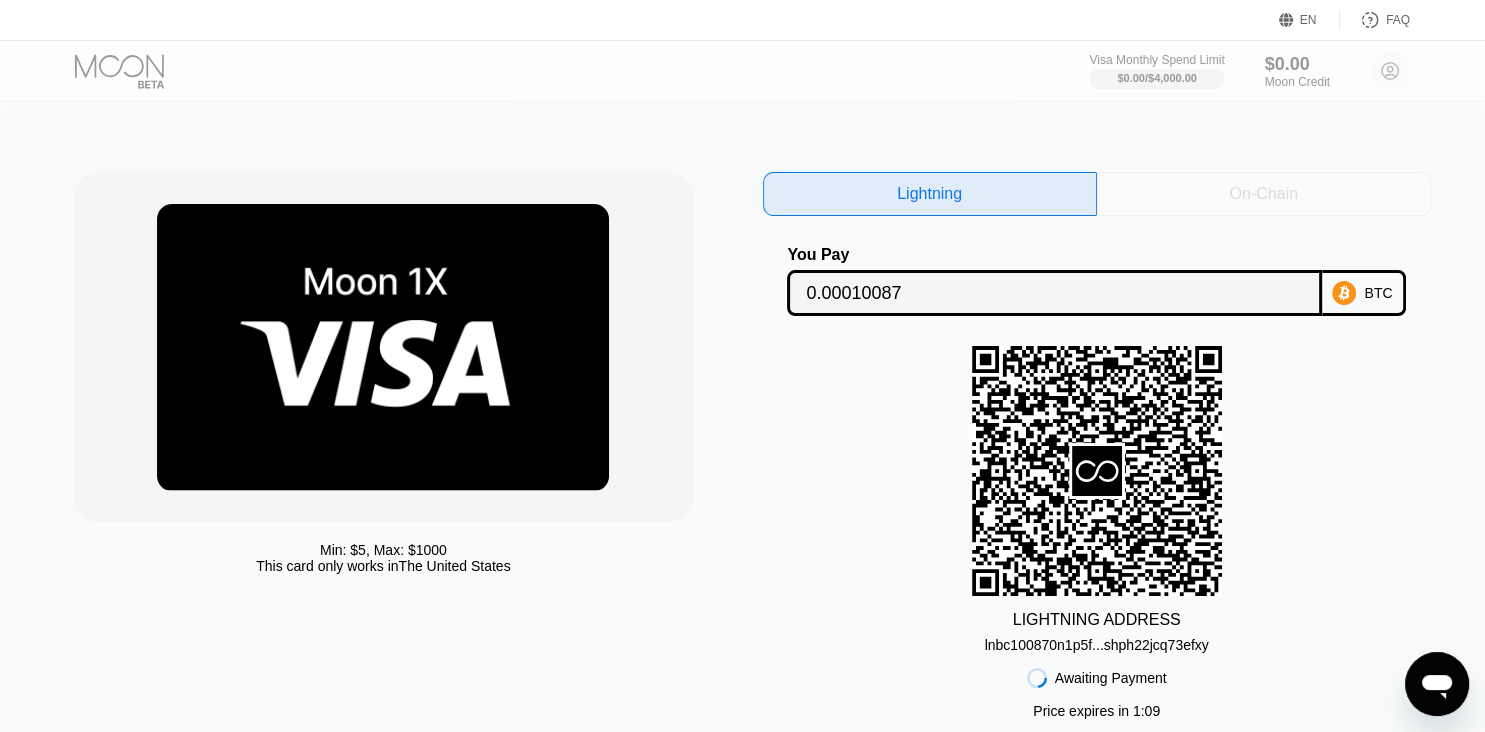 click on "On-Chain" at bounding box center (1263, 194) 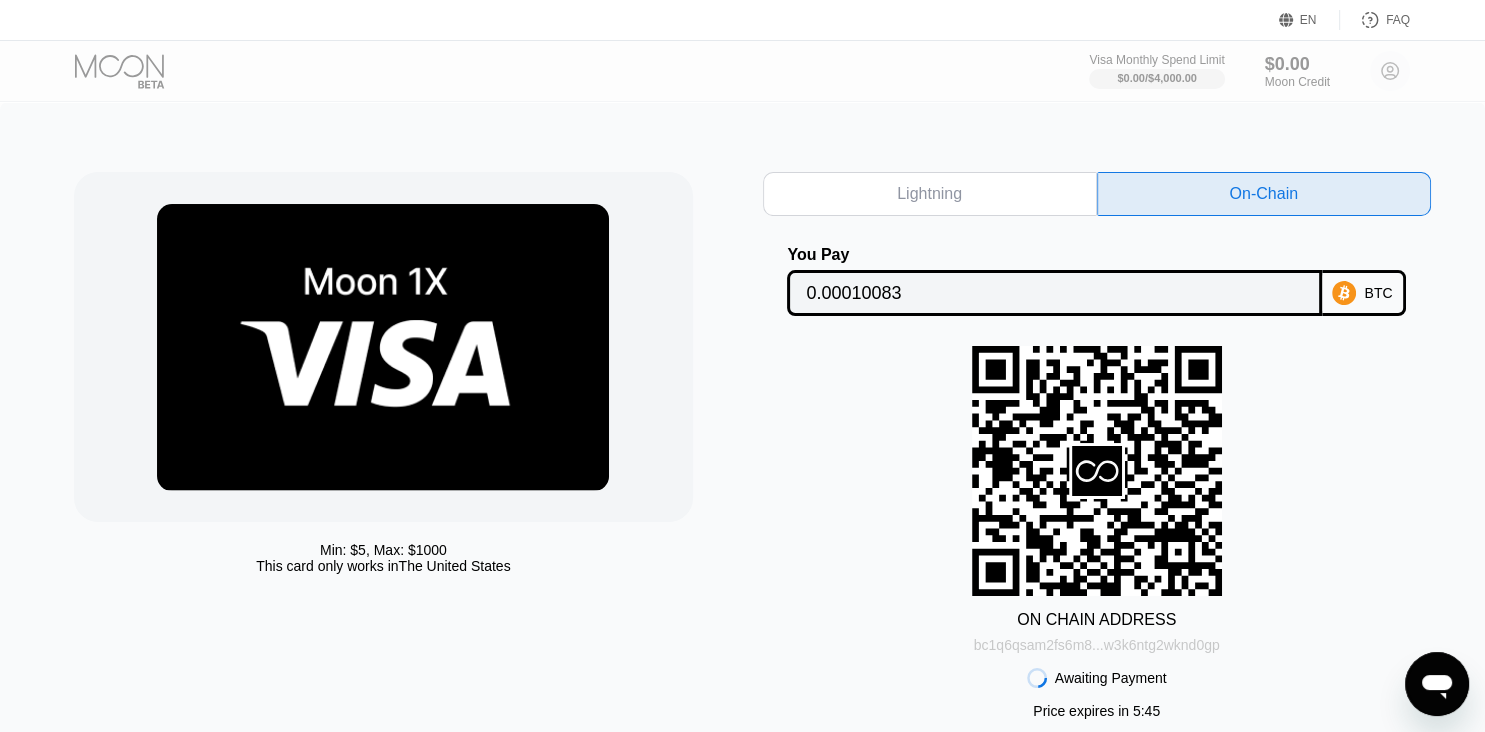 click on "bc1q6qsam2fs6m8...w3k6ntg2wknd0gp" at bounding box center (1097, 645) 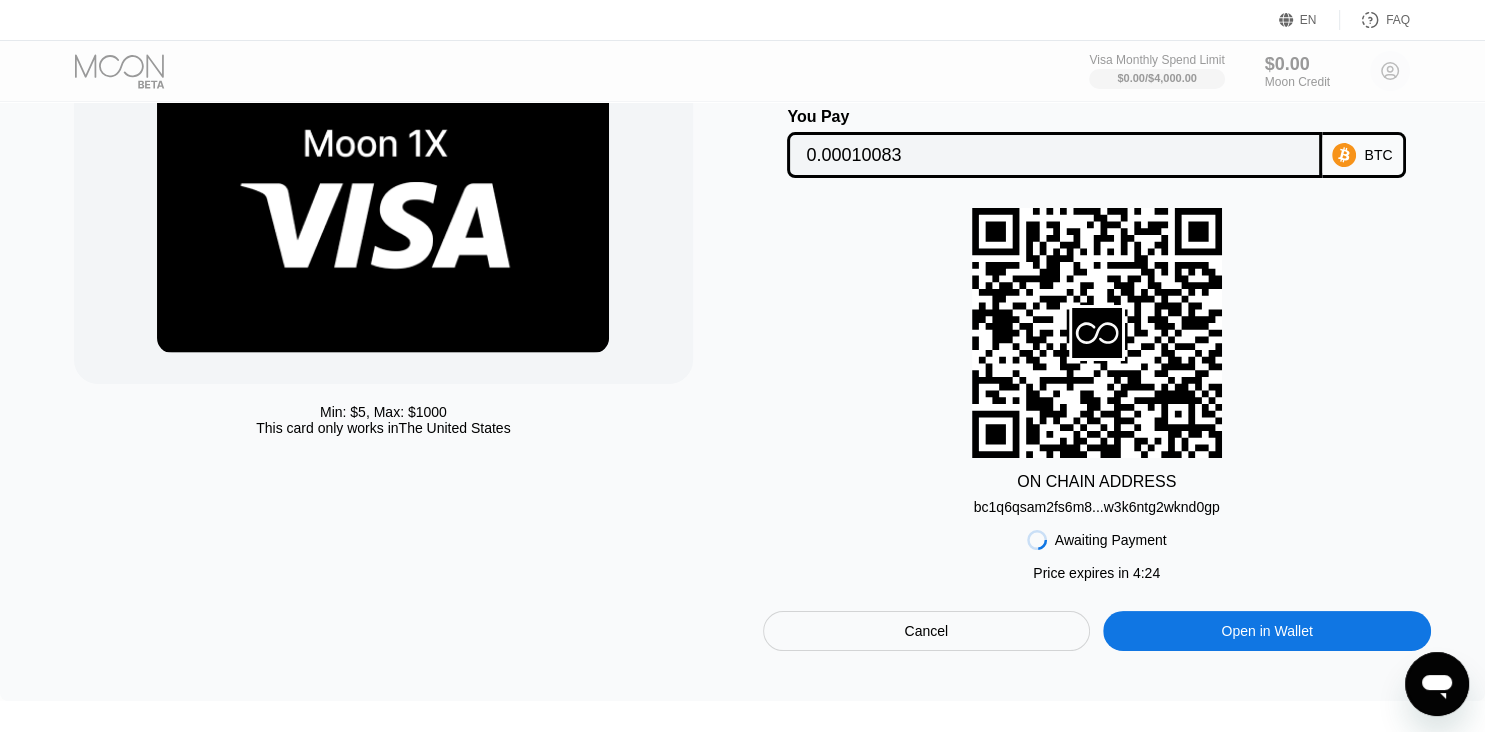 scroll, scrollTop: 108, scrollLeft: 0, axis: vertical 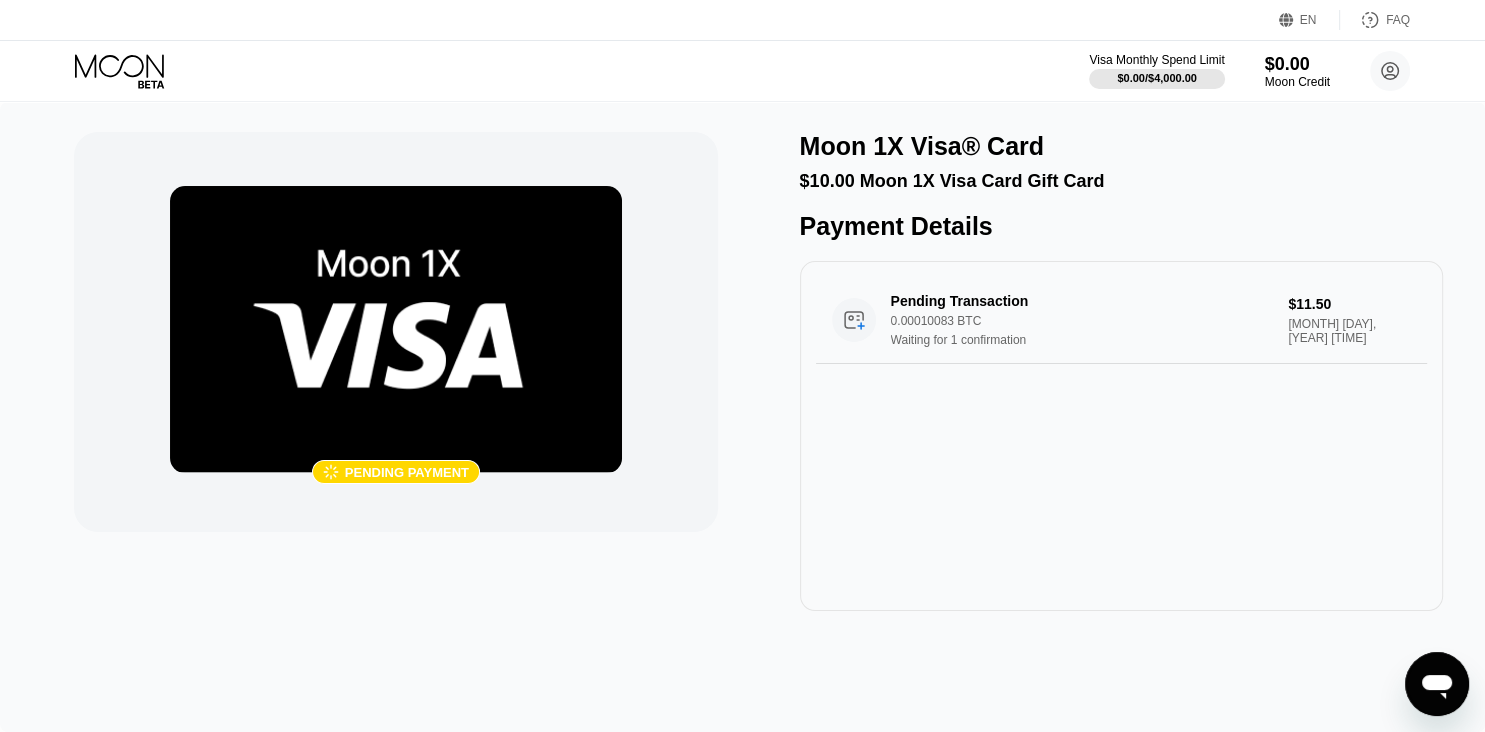 click on " Pending payment" at bounding box center (395, 371) 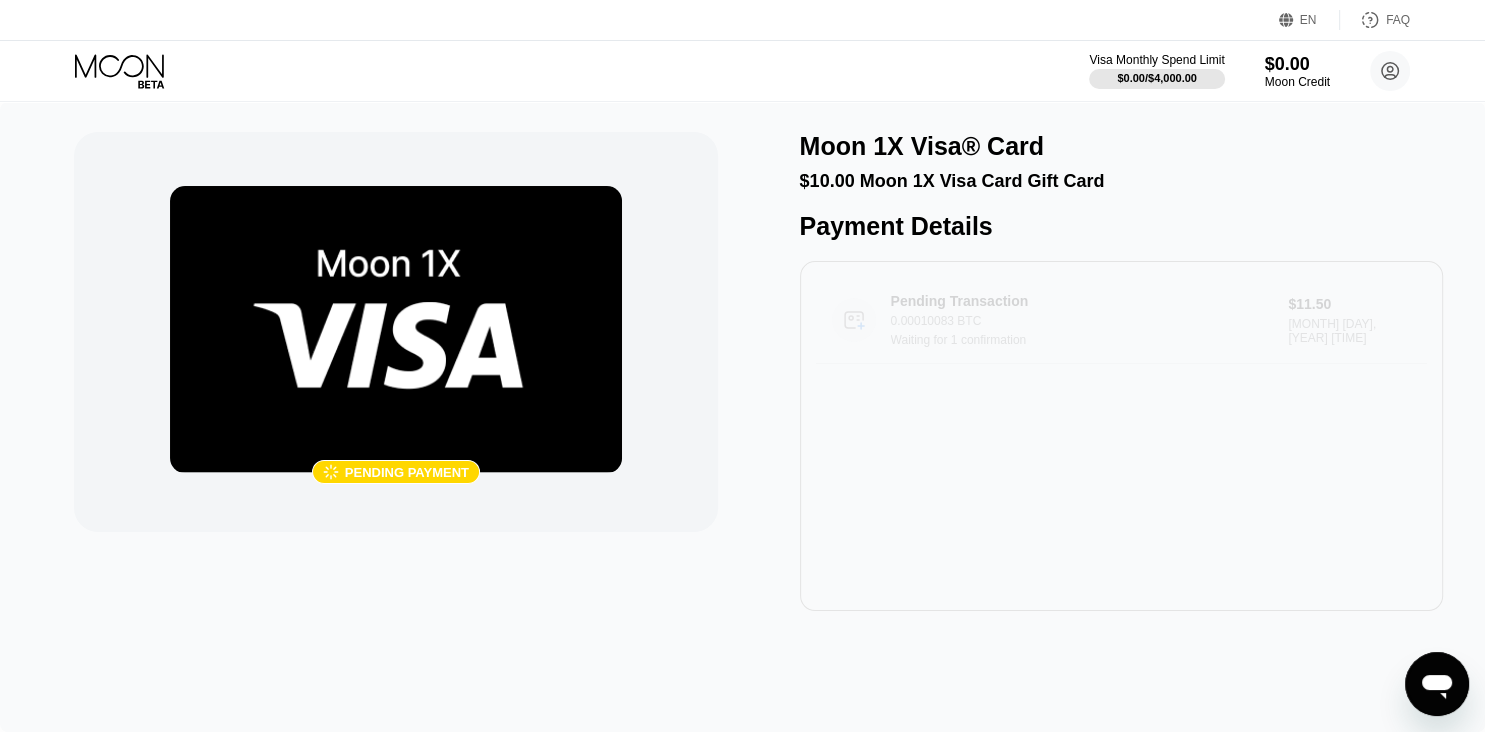 click 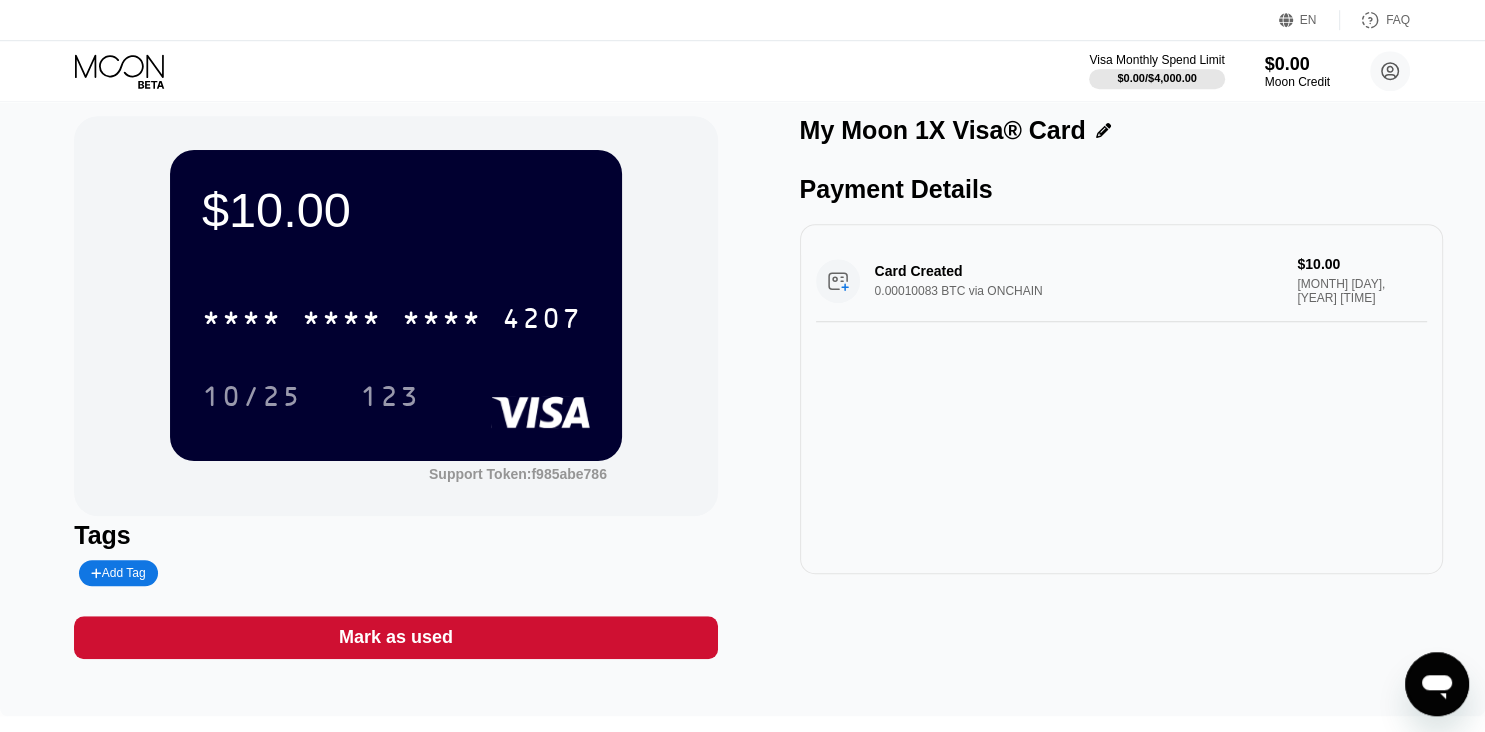 scroll, scrollTop: 0, scrollLeft: 0, axis: both 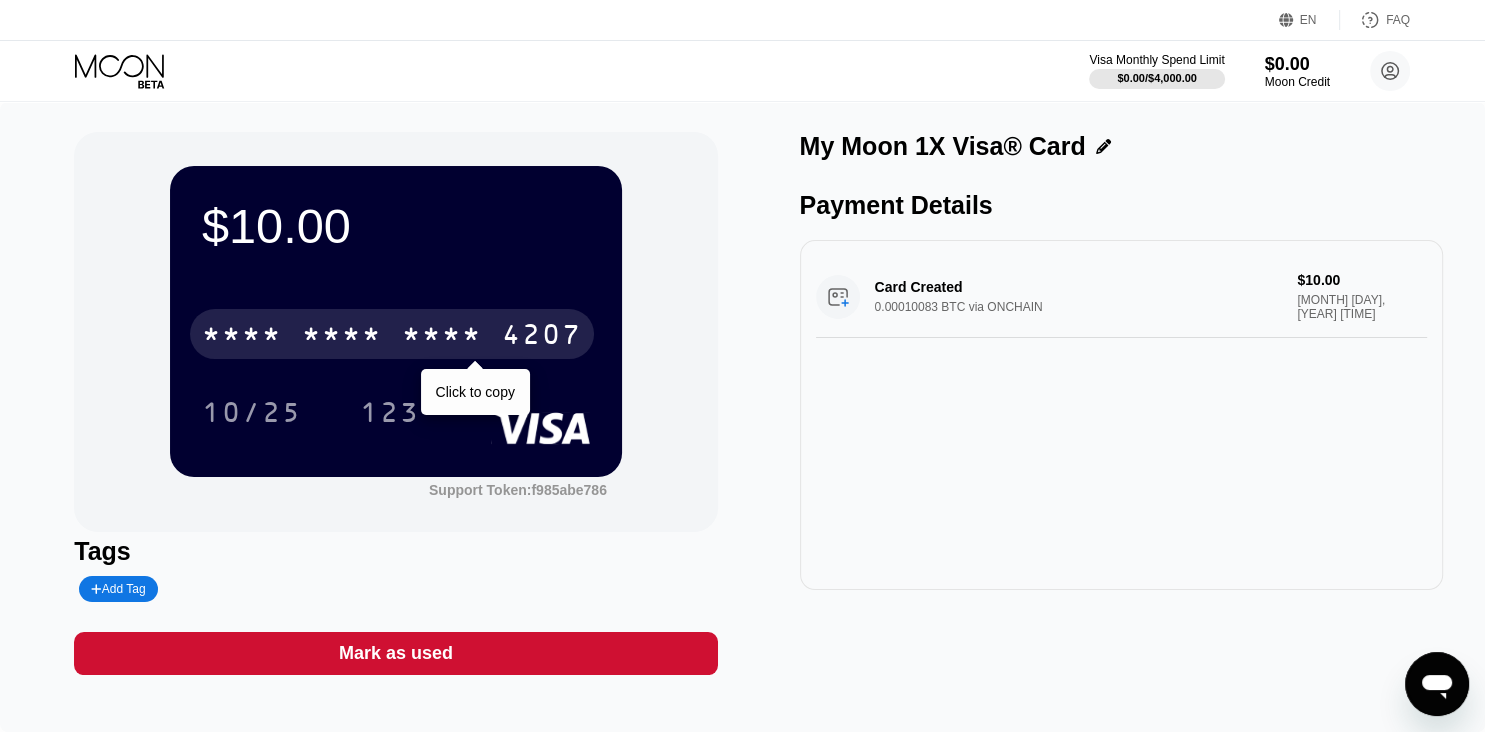 click on "* * * *" at bounding box center (442, 337) 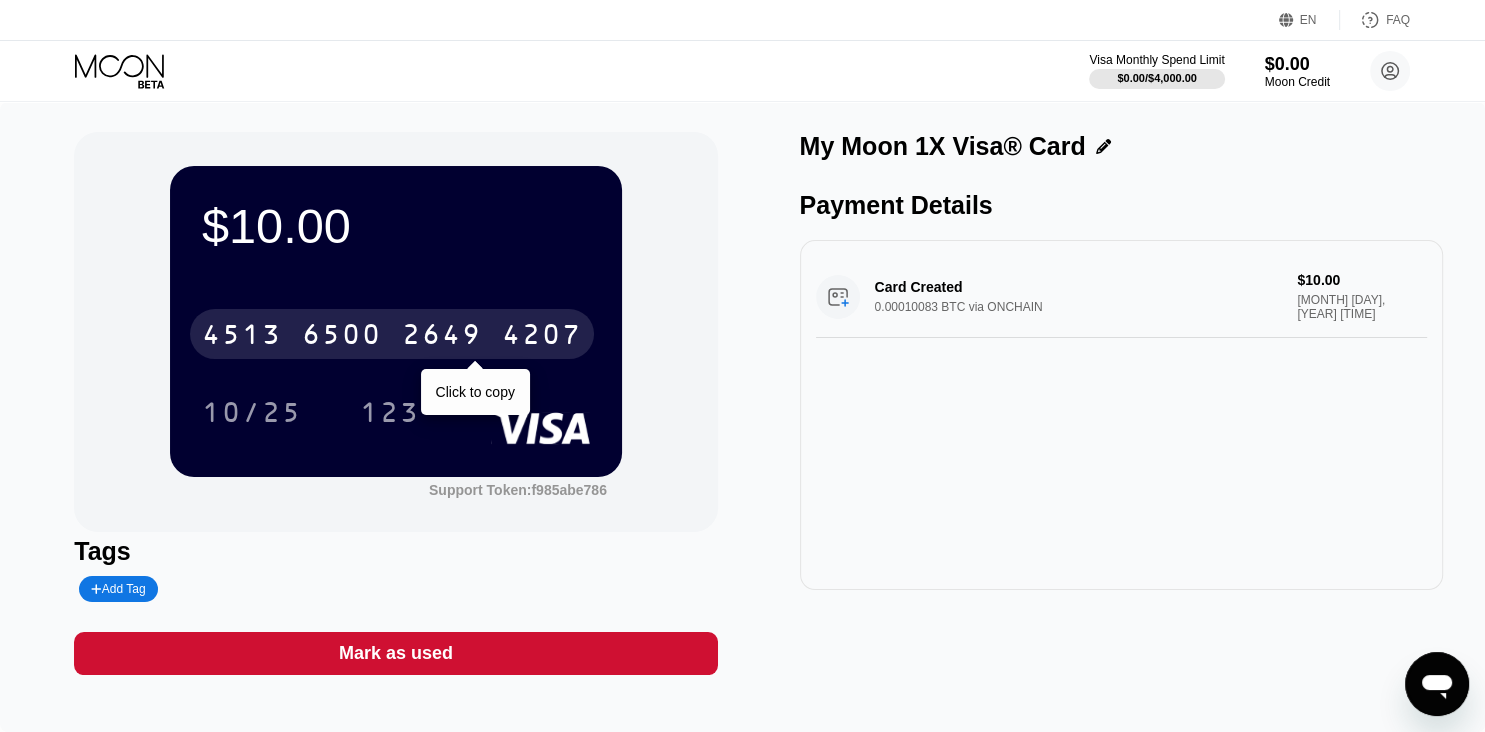 click on "2649" at bounding box center [442, 337] 